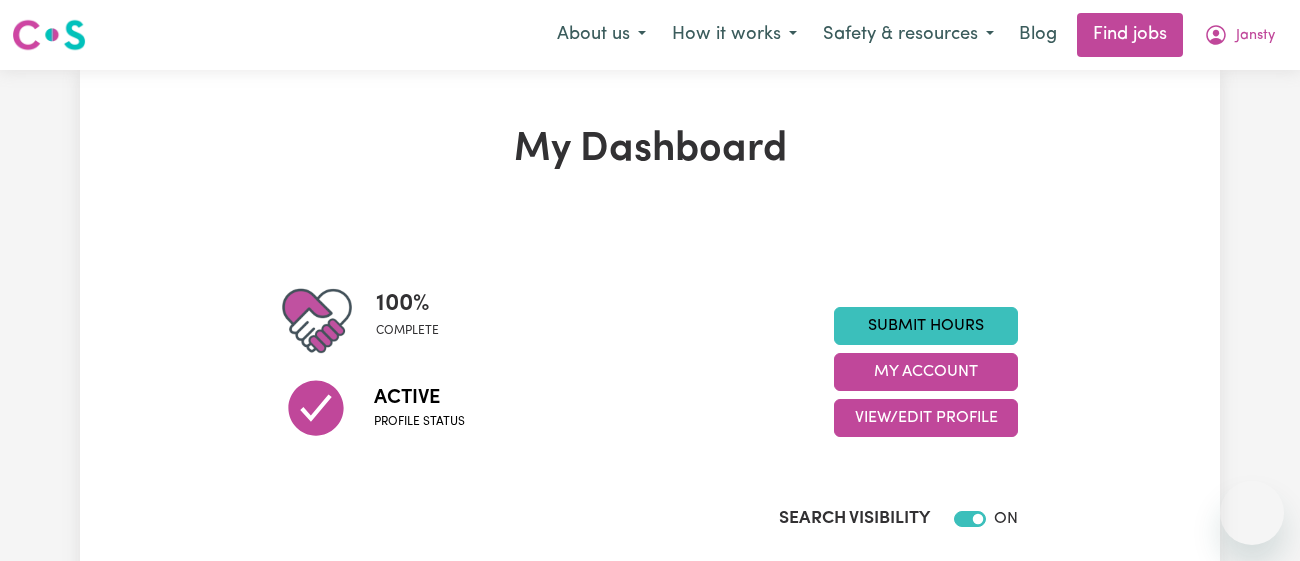 scroll, scrollTop: 0, scrollLeft: 0, axis: both 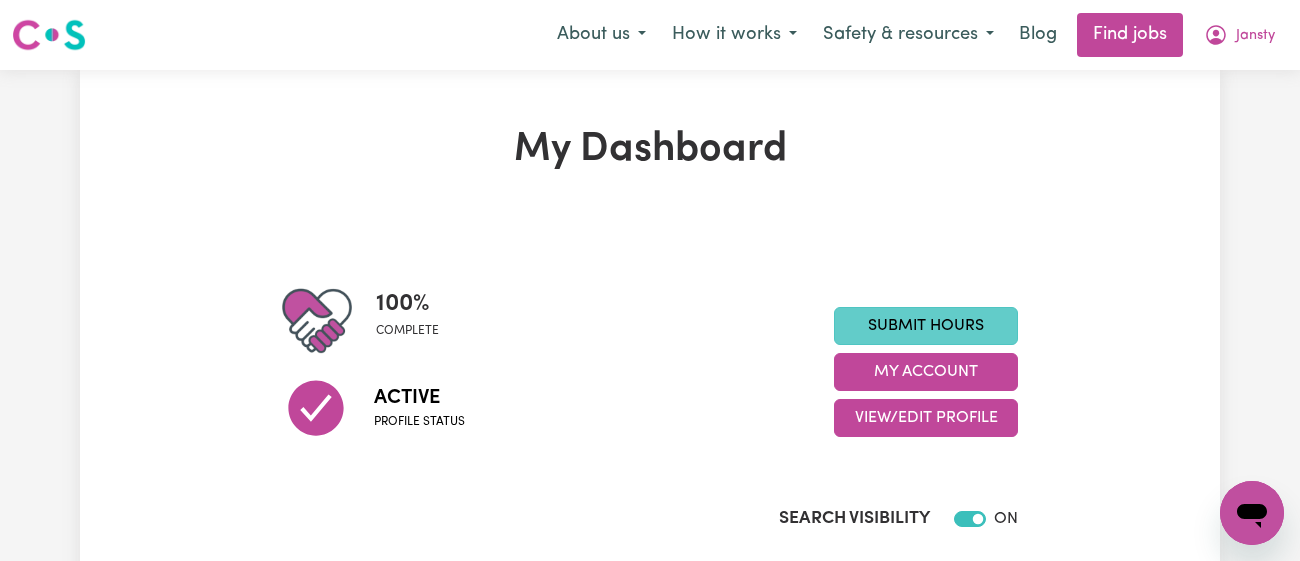 click on "Submit Hours" at bounding box center (926, 326) 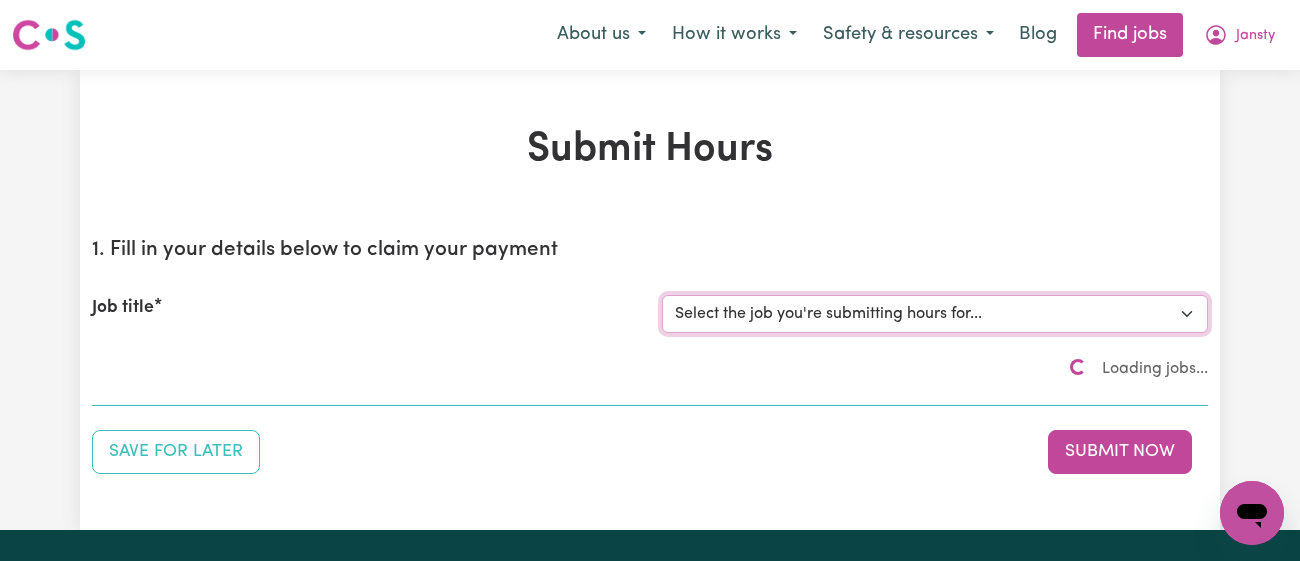 click on "Select the job you're submitting hours for..." at bounding box center [935, 314] 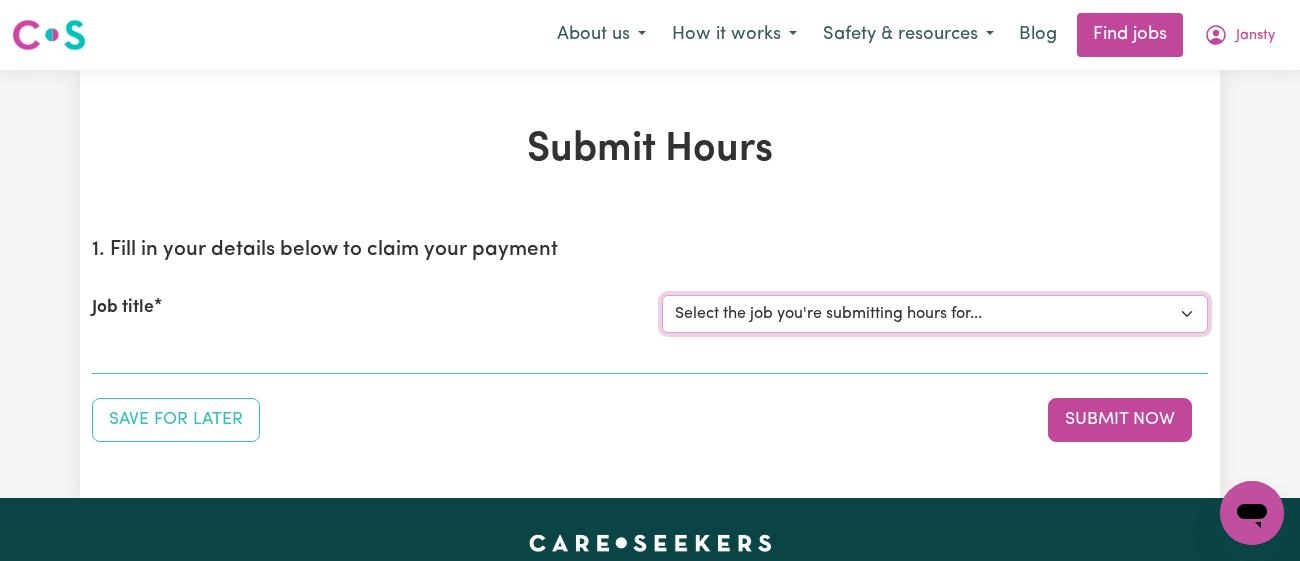 select on "8504" 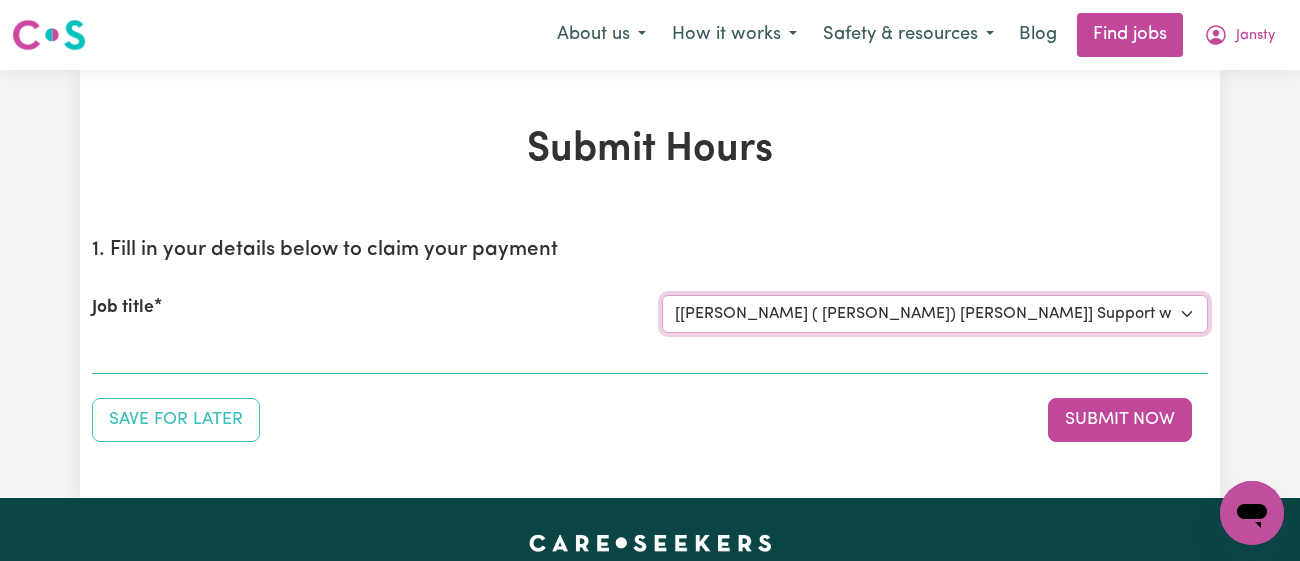 click on "Select the job you're submitting hours for... [[PERSON_NAME]] [DEMOGRAPHIC_DATA] Support Worker Needed In [GEOGRAPHIC_DATA][PERSON_NAME], [GEOGRAPHIC_DATA] [[PERSON_NAME]] Support Worker Required in [PERSON_NAME][GEOGRAPHIC_DATA], [GEOGRAPHIC_DATA] [[PERSON_NAME], Malachi & Isaiah Twinning] Support Worker Required in [GEOGRAPHIC_DATA], [GEOGRAPHIC_DATA] [[PERSON_NAME]] Care Worker Required in [GEOGRAPHIC_DATA], [GEOGRAPHIC_DATA] [[PERSON_NAME] ( [PERSON_NAME]) [PERSON_NAME]] Support worker required in [GEOGRAPHIC_DATA], [GEOGRAPHIC_DATA] for Domestic Assistance [Dong Fu] Weekend Care worker needed at [GEOGRAPHIC_DATA], [GEOGRAPHIC_DATA] for Personal Care, Domestic Assistance and Social Companionship [[PERSON_NAME] NDIS#430270255] URGENT Support Worker Needed Personal Care And Hoist/Transfers Ongoing Mon to [GEOGRAPHIC_DATA], [GEOGRAPHIC_DATA]" at bounding box center (935, 314) 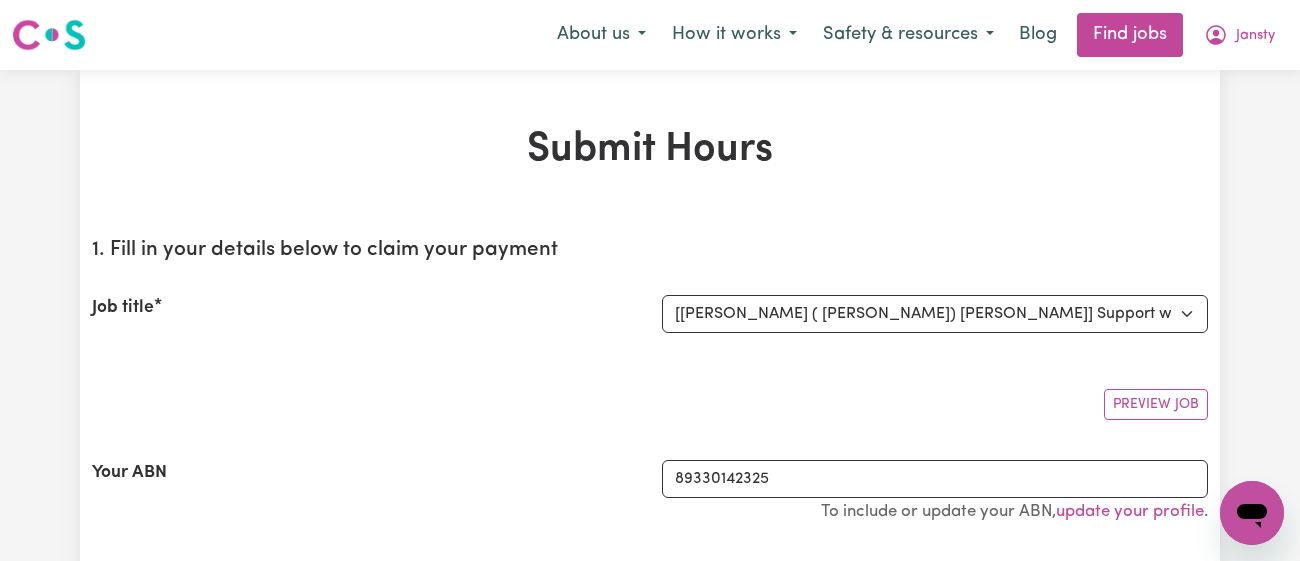 click on "Job title Select the job you're submitting hours for... [[PERSON_NAME]] [DEMOGRAPHIC_DATA] Support Worker Needed In [GEOGRAPHIC_DATA][PERSON_NAME], [GEOGRAPHIC_DATA] [[PERSON_NAME]] Support Worker Required in [PERSON_NAME][GEOGRAPHIC_DATA], [GEOGRAPHIC_DATA] [[PERSON_NAME], Malachi & Isaiah Twinning] Support Worker Required in [GEOGRAPHIC_DATA], [GEOGRAPHIC_DATA] [[PERSON_NAME]] Care Worker Required in [GEOGRAPHIC_DATA], [GEOGRAPHIC_DATA] [[PERSON_NAME] ( [PERSON_NAME]) [PERSON_NAME]] Support worker required in [GEOGRAPHIC_DATA], [GEOGRAPHIC_DATA] for Domestic Assistance [Dong Fu] Weekend Care worker needed at [GEOGRAPHIC_DATA], [GEOGRAPHIC_DATA] for Personal Care, Domestic Assistance and Social Companionship [[PERSON_NAME] NDIS#430270255] URGENT Support Worker Needed Personal Care And Hoist/Transfers Ongoing Mon to [GEOGRAPHIC_DATA], [GEOGRAPHIC_DATA]" at bounding box center [650, 314] 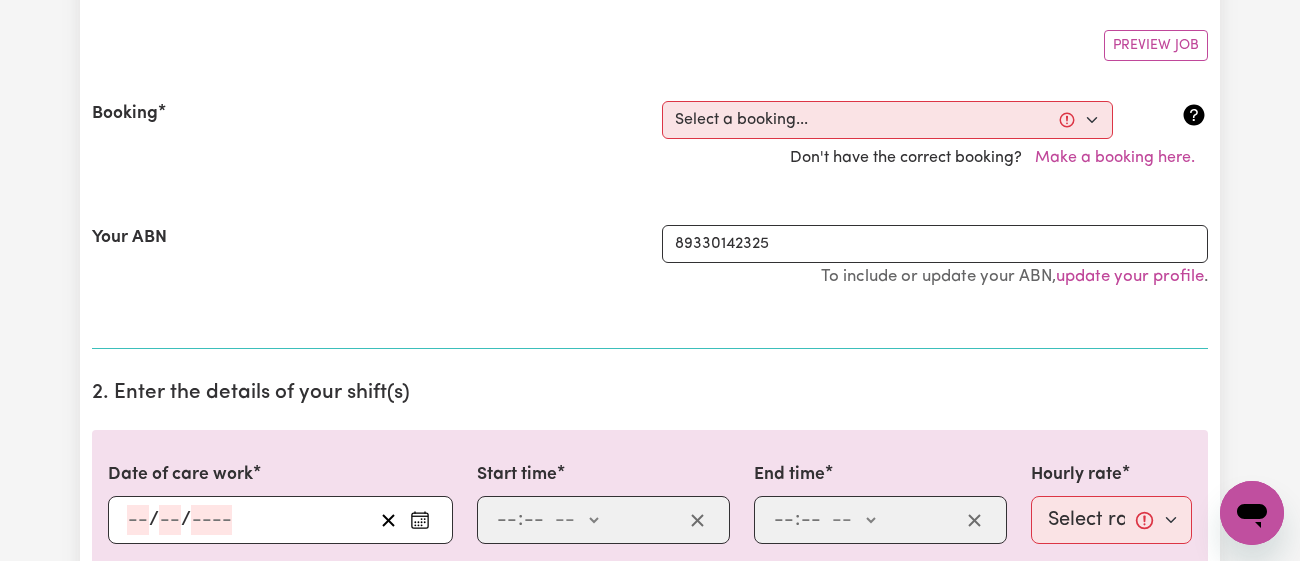 scroll, scrollTop: 363, scrollLeft: 0, axis: vertical 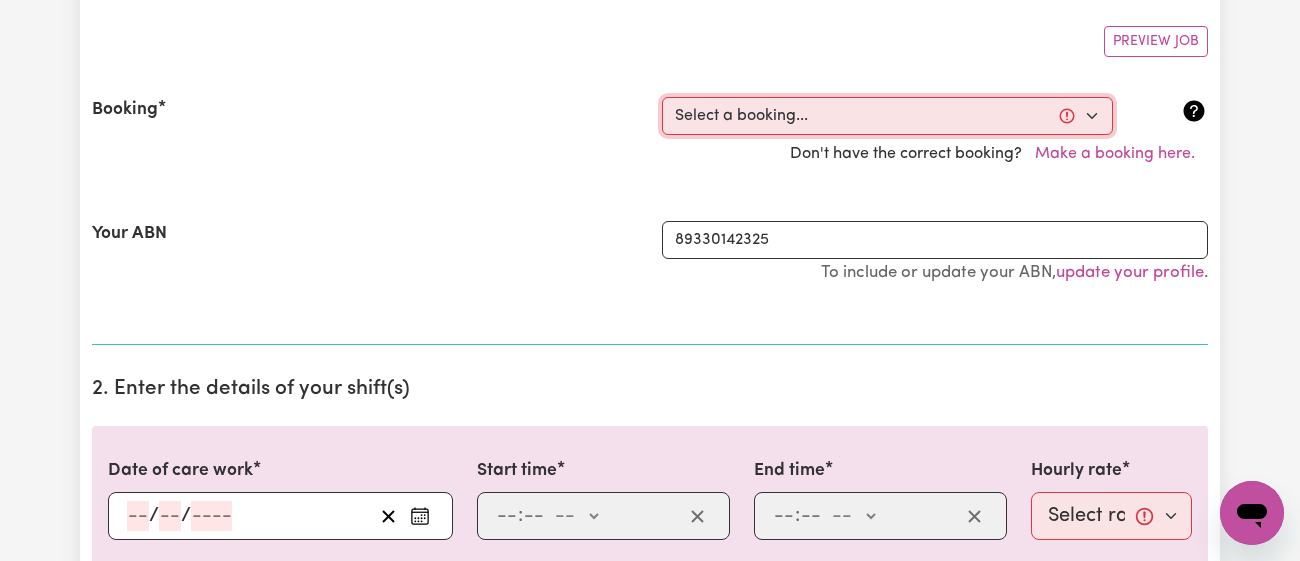 click on "Select a booking... [DATE] 01:00pm to 02:30pm (RECURRING) [DATE] 01:00pm to 02:30pm (RECURRING) [DATE] 01:00pm to 02:30pm (RECURRING) [DATE] 01:00pm to 02:30pm (RECURRING) [DATE] 01:00pm to 02:30pm (RECURRING)" at bounding box center [887, 116] 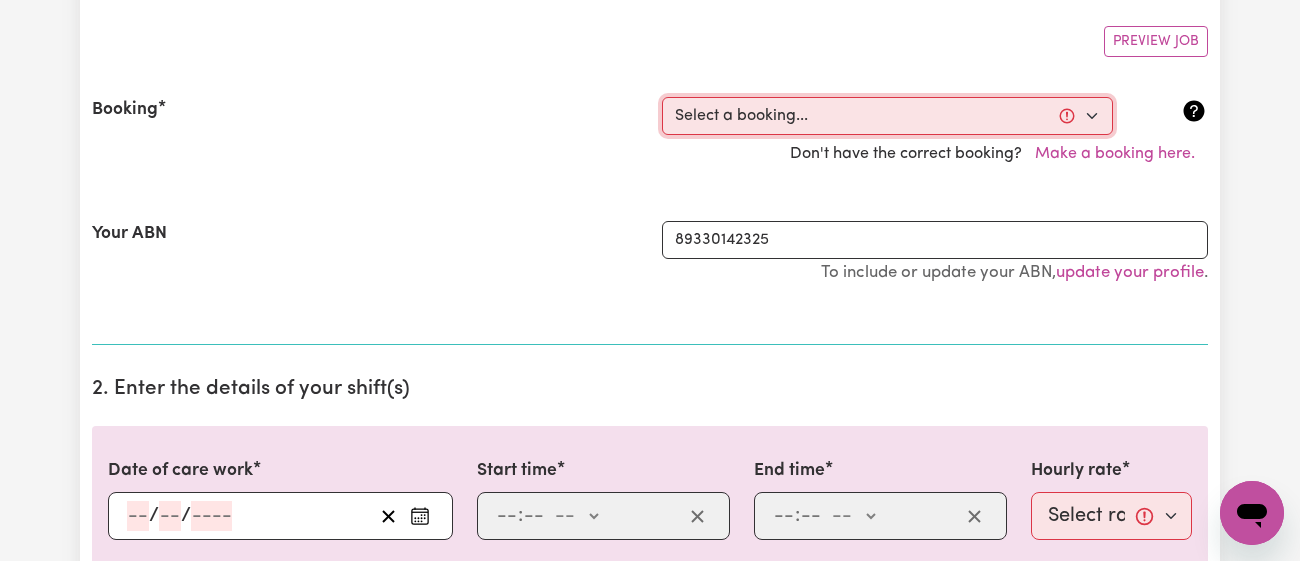 select on "336852" 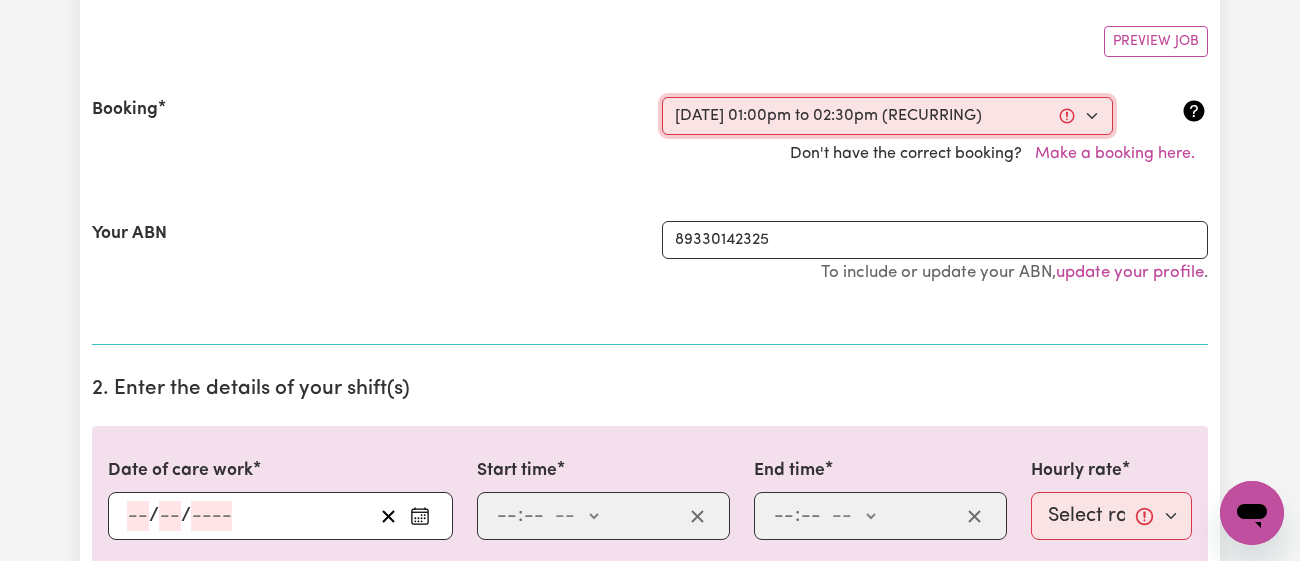 click on "Select a booking... [DATE] 01:00pm to 02:30pm (RECURRING) [DATE] 01:00pm to 02:30pm (RECURRING) [DATE] 01:00pm to 02:30pm (RECURRING) [DATE] 01:00pm to 02:30pm (RECURRING) [DATE] 01:00pm to 02:30pm (RECURRING)" at bounding box center [887, 116] 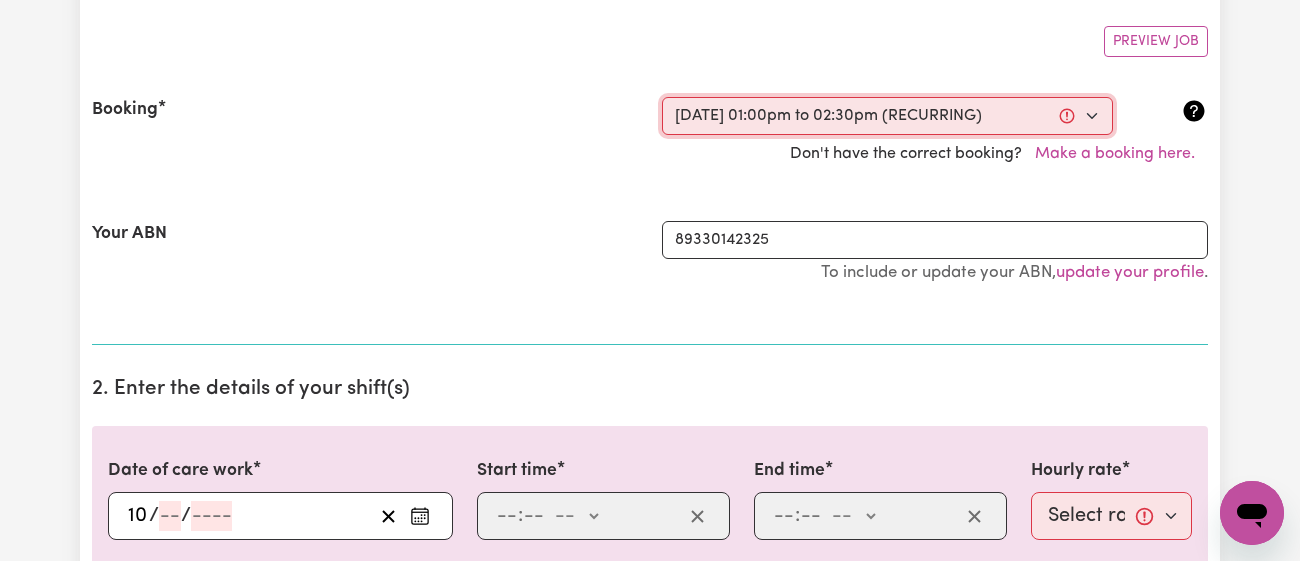 type on "7" 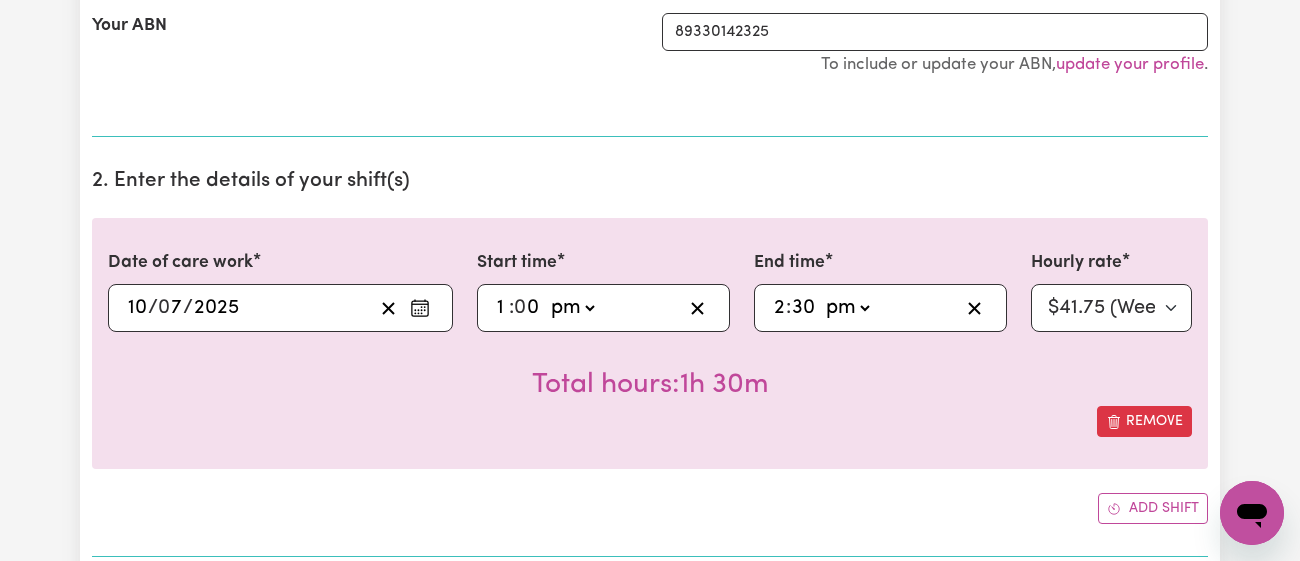 scroll, scrollTop: 571, scrollLeft: 0, axis: vertical 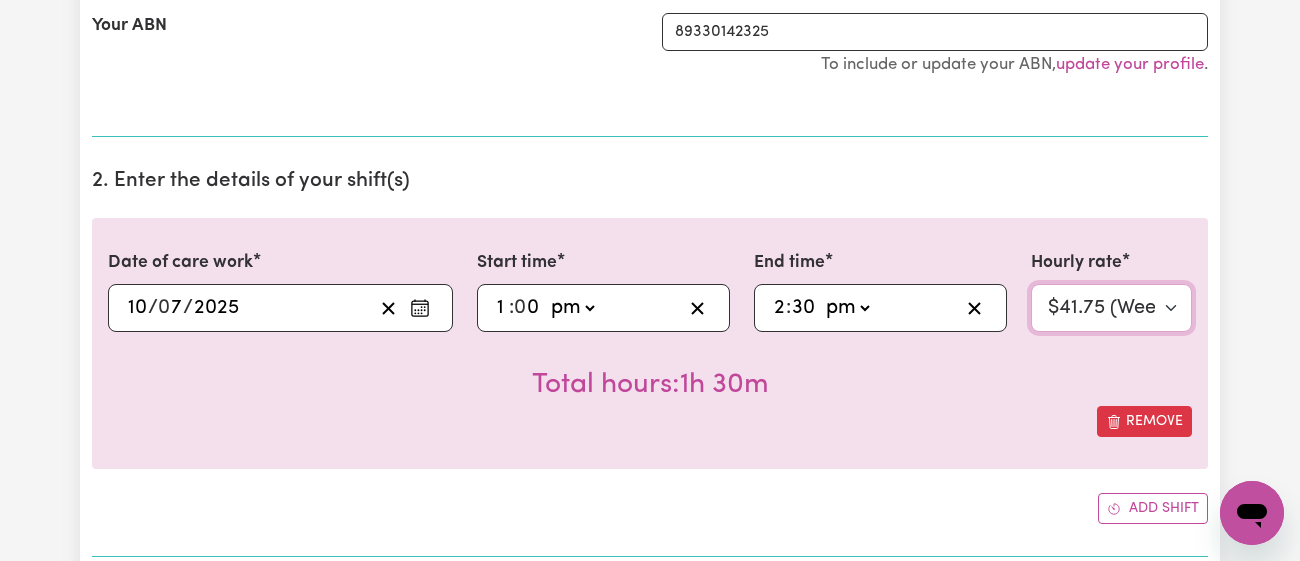 click on "Select rate... $41.75 (Weekday) $50.10 ([DATE]) $66.80 ([DATE]) $83.50 (Public Holiday)" at bounding box center [1111, 308] 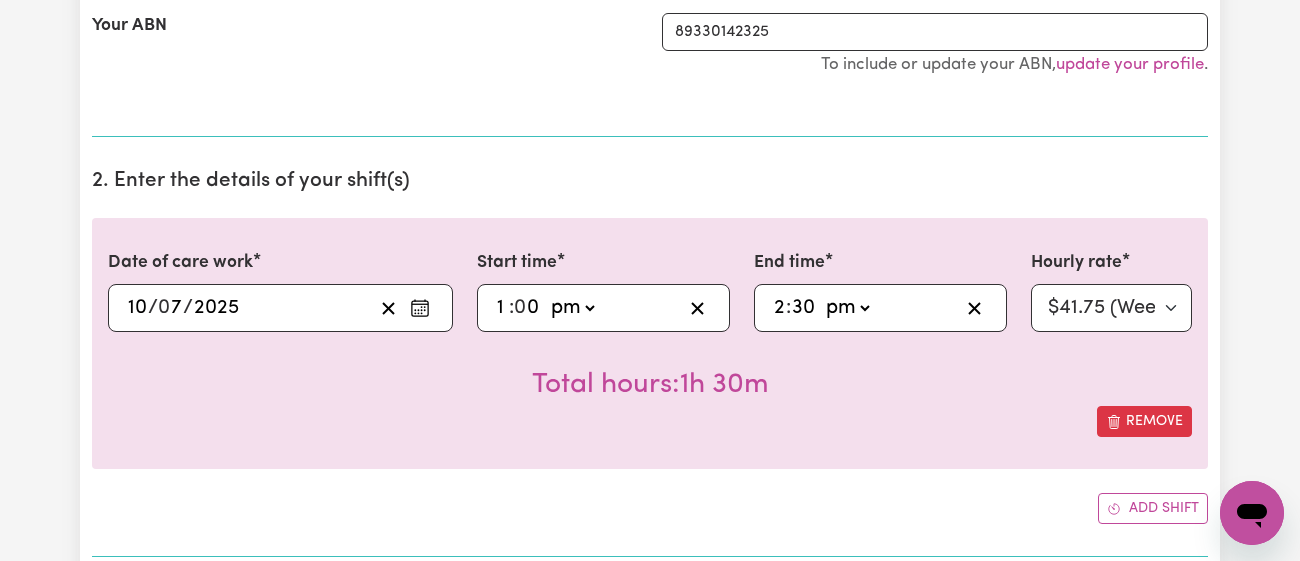 click on "2. Enter the details of your shift(s)" at bounding box center [650, 181] 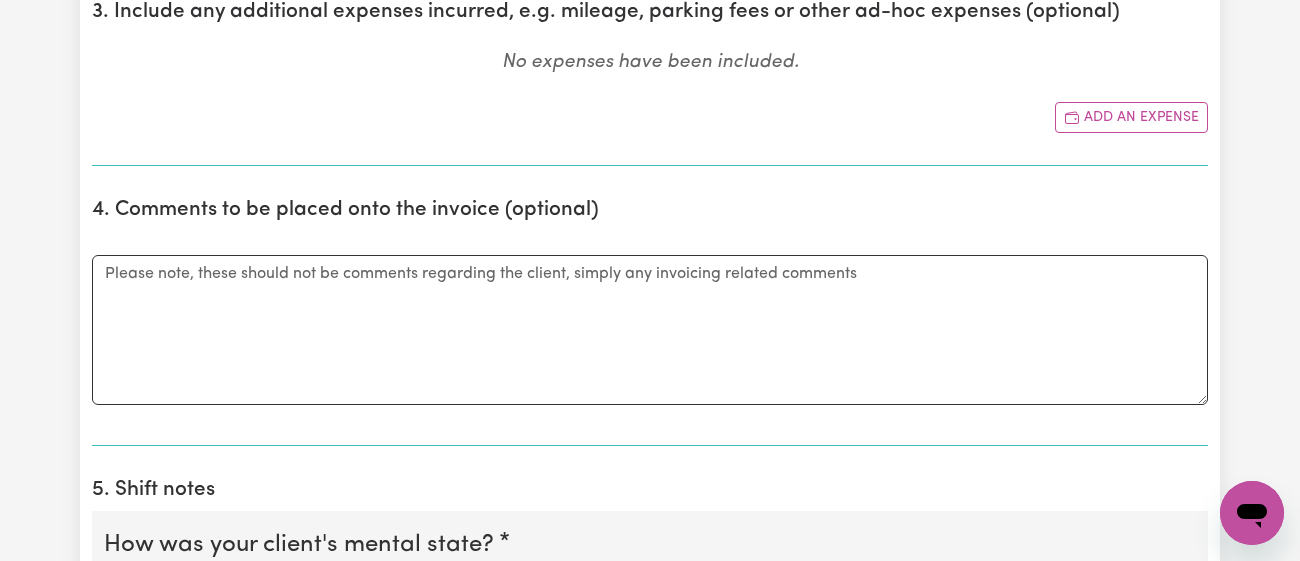 scroll, scrollTop: 1556, scrollLeft: 0, axis: vertical 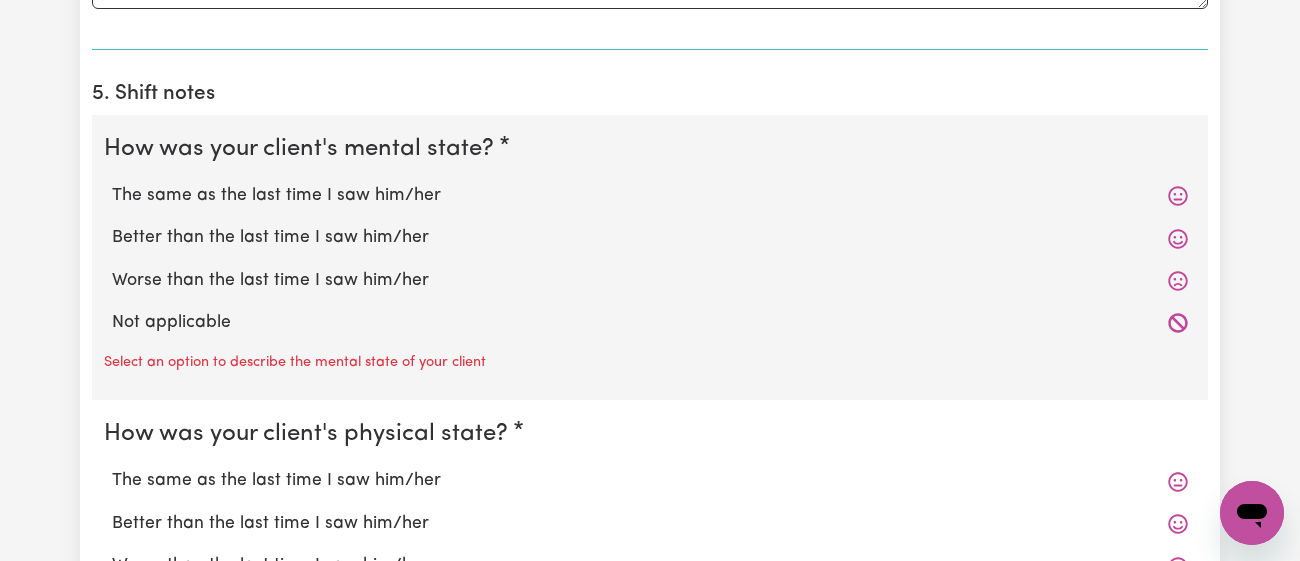 click on "Better than the last time I saw him/her" at bounding box center (650, 238) 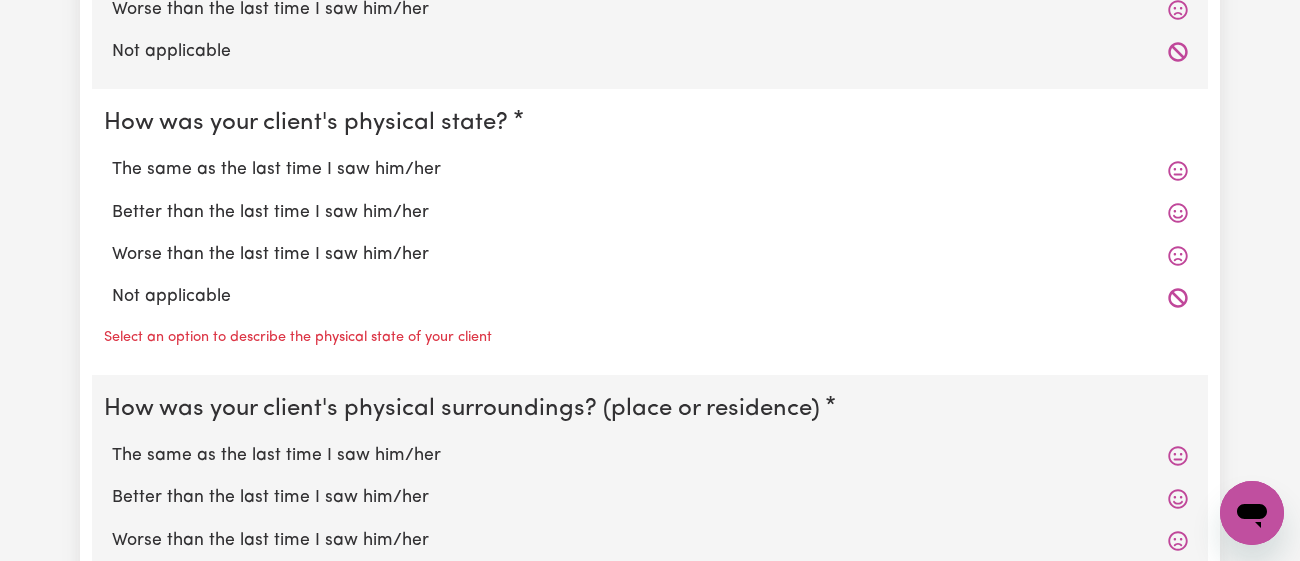 scroll, scrollTop: 1826, scrollLeft: 0, axis: vertical 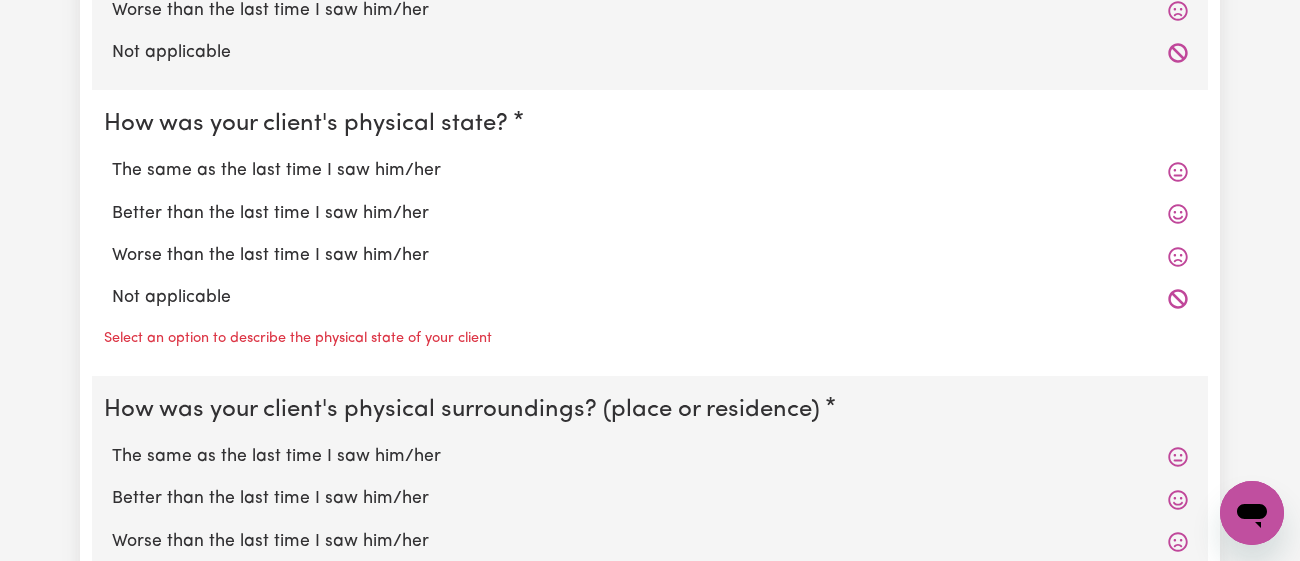 click on "Better than the last time I saw him/her" at bounding box center [650, 214] 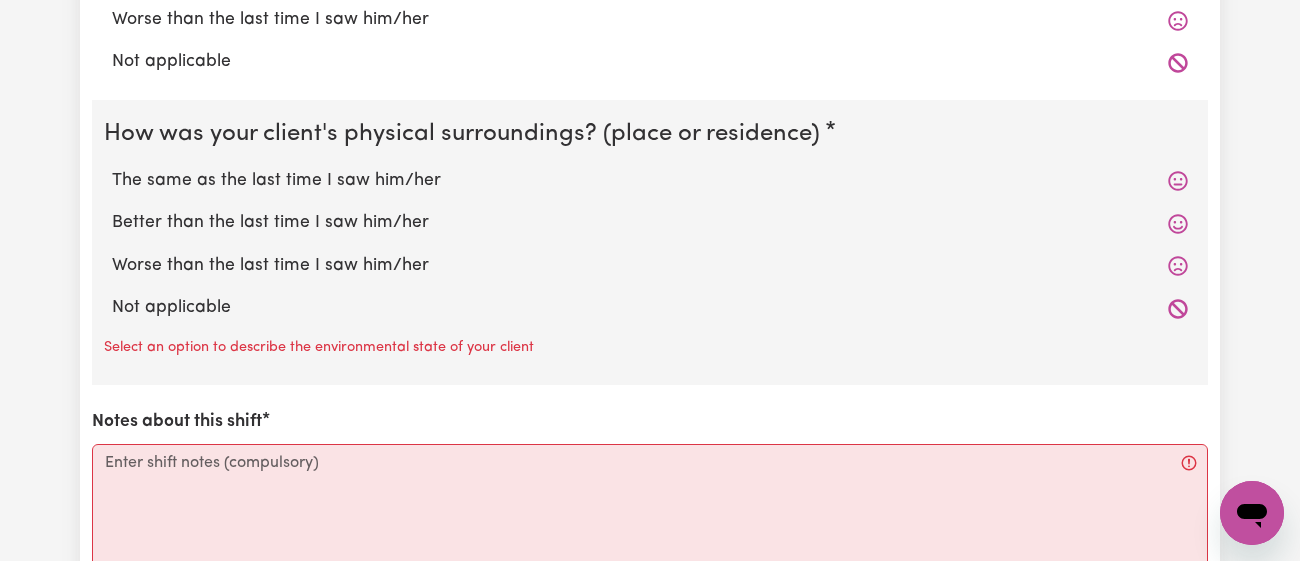 click on "Better than the last time I saw him/her" at bounding box center (650, 223) 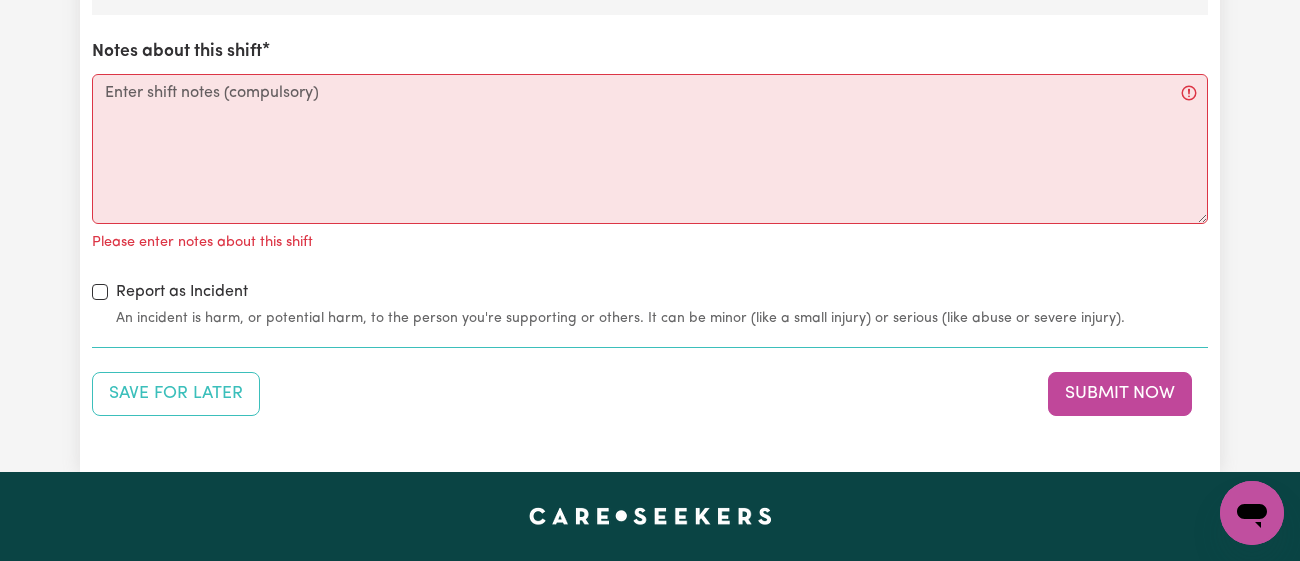 scroll, scrollTop: 2391, scrollLeft: 0, axis: vertical 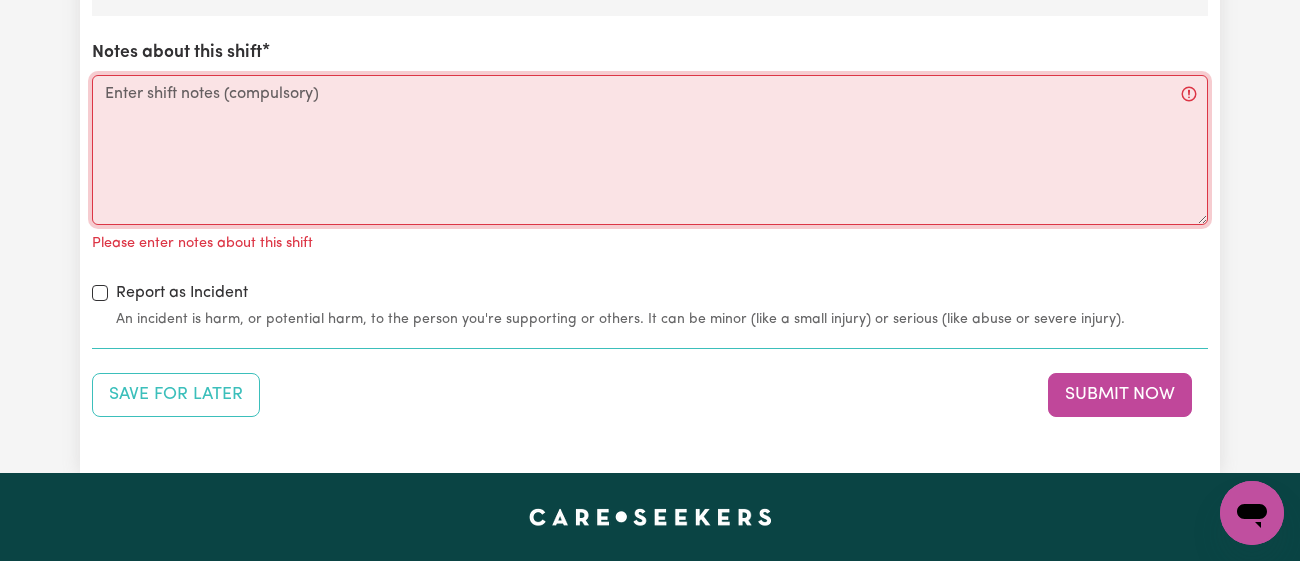 click on "Notes about this shift" at bounding box center (650, 150) 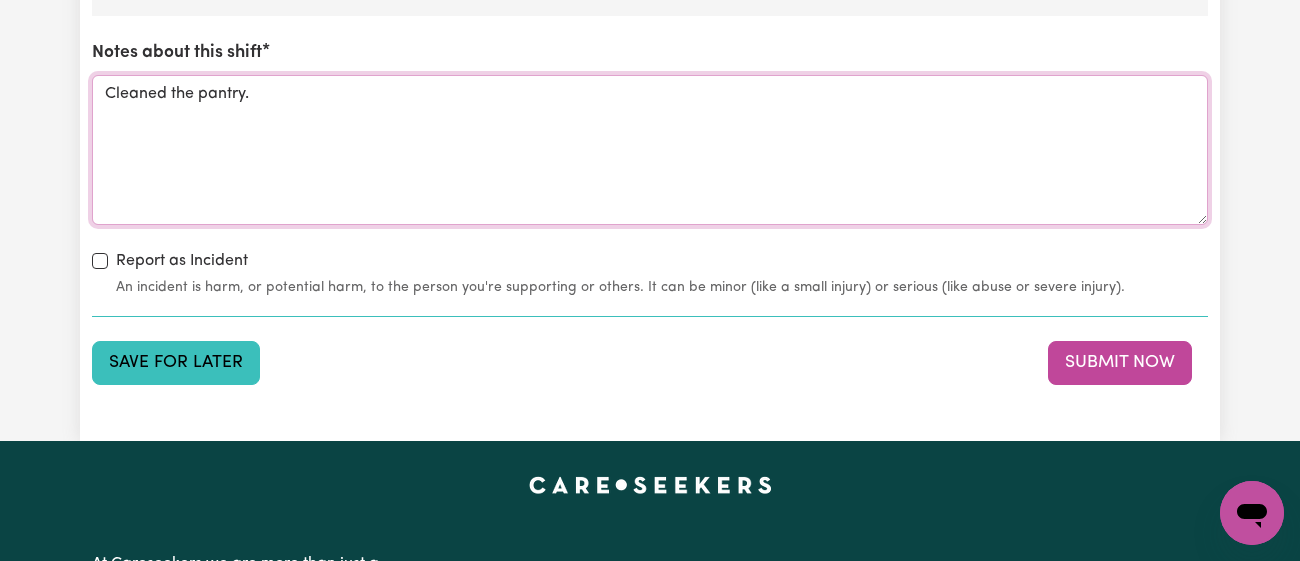 type on "Cleaned the pantry." 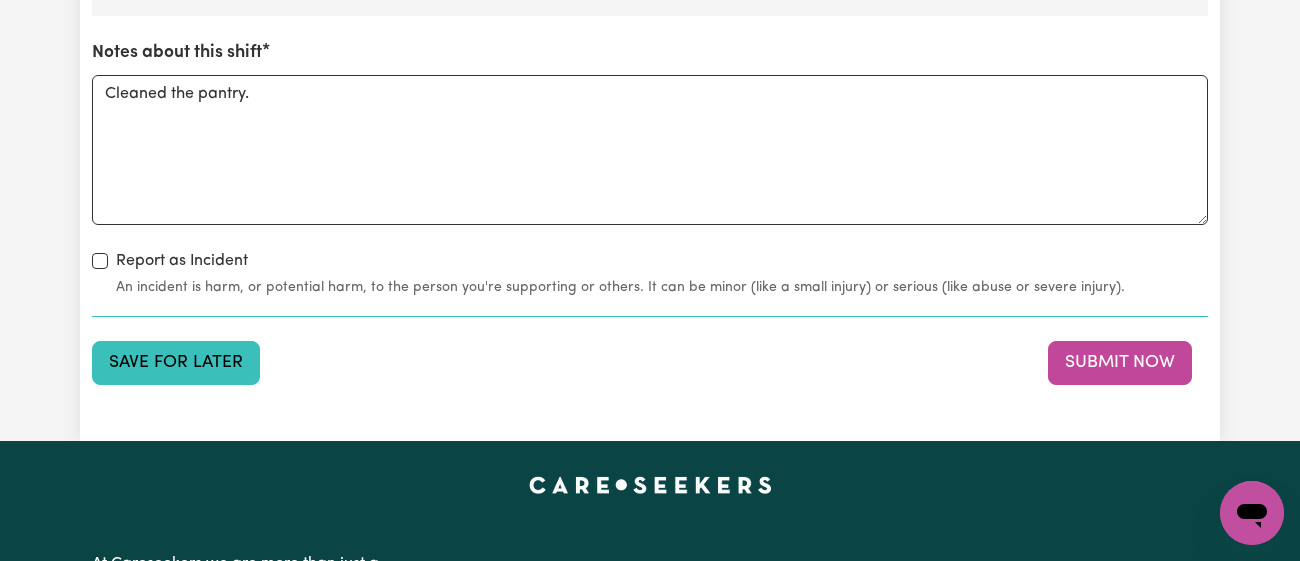 click on "Save for Later" at bounding box center [176, 363] 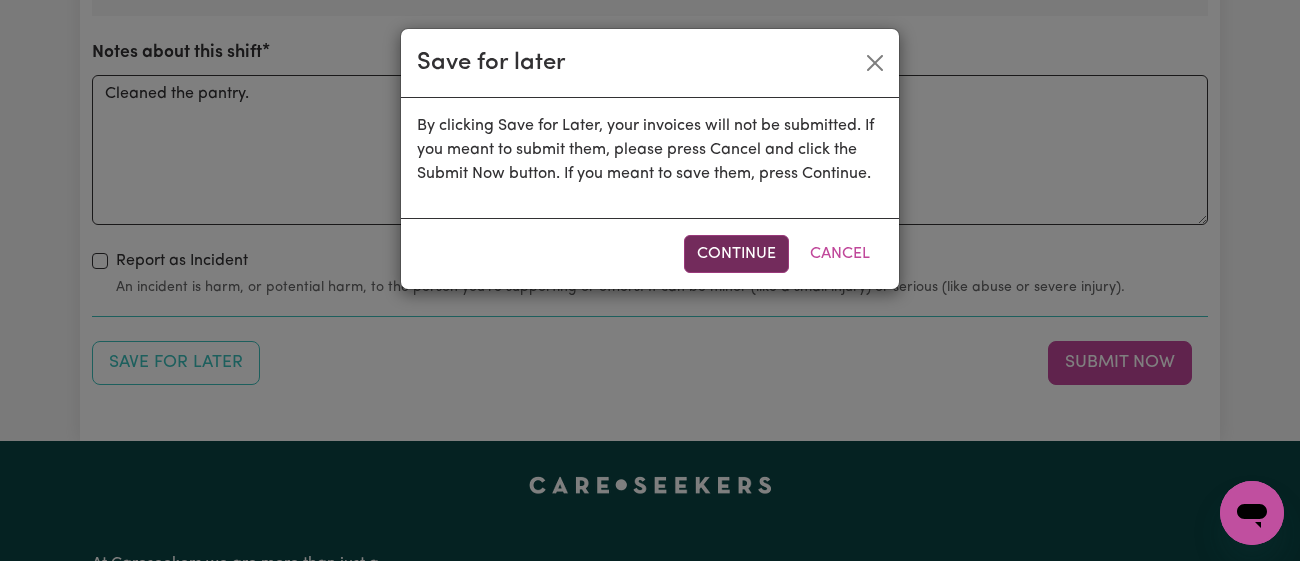 click on "Continue" at bounding box center [736, 254] 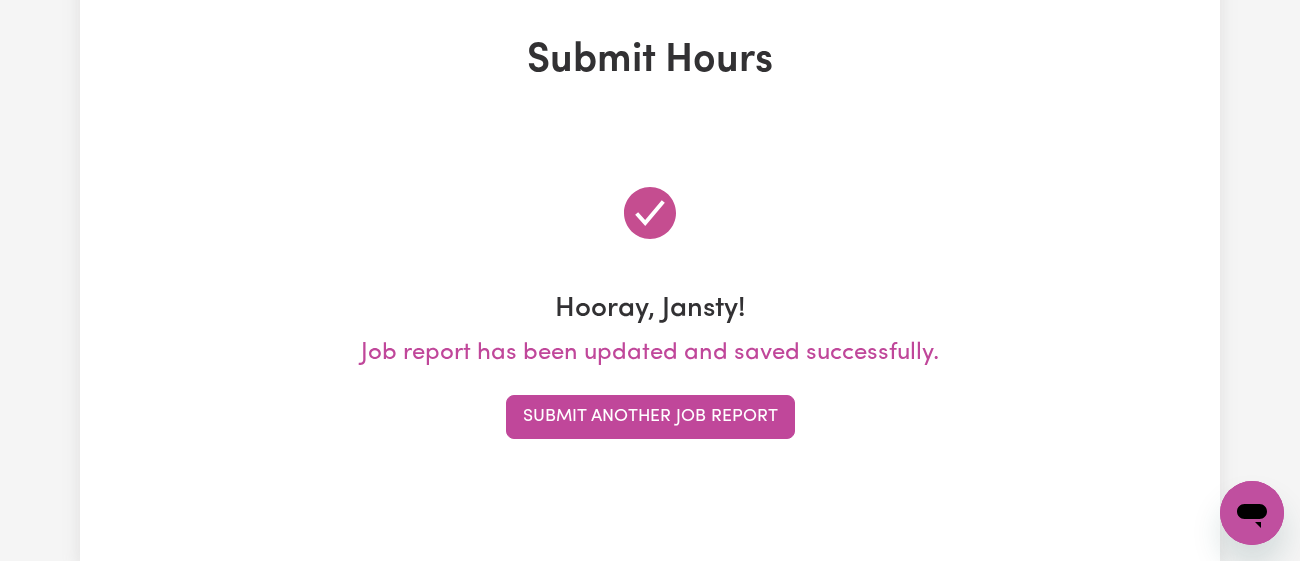 scroll, scrollTop: 0, scrollLeft: 0, axis: both 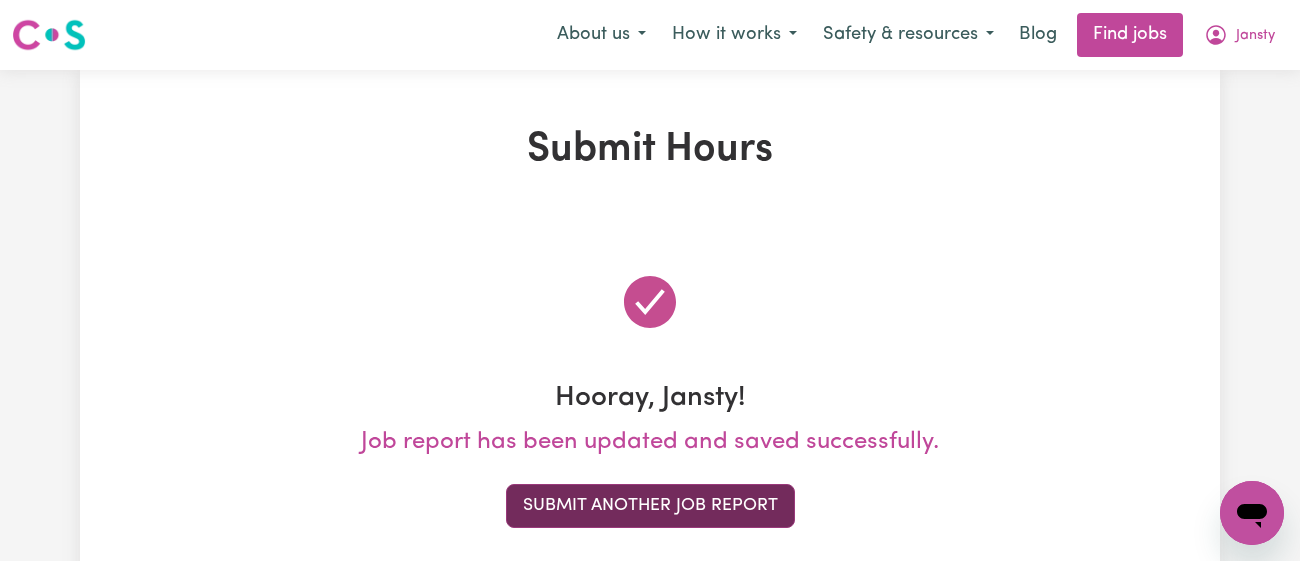 click on "Submit Another Job Report" at bounding box center [650, 506] 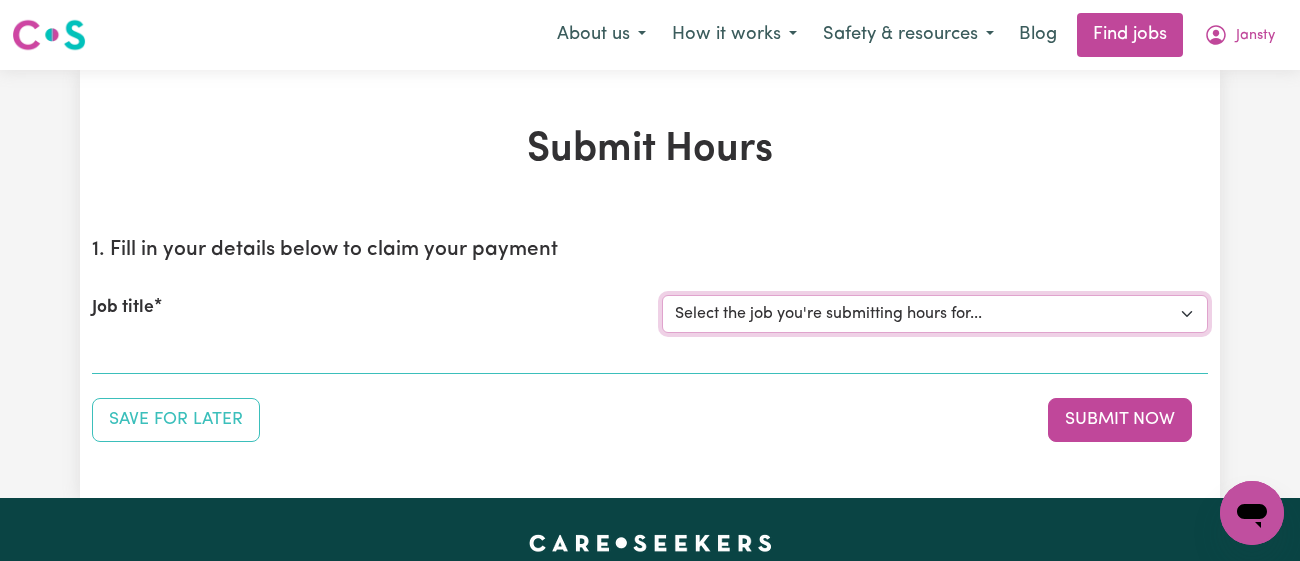 click on "Select the job you're submitting hours for... [[PERSON_NAME]] [DEMOGRAPHIC_DATA] Support Worker Needed In [GEOGRAPHIC_DATA][PERSON_NAME], [GEOGRAPHIC_DATA] [[PERSON_NAME]] Support Worker Required in [PERSON_NAME][GEOGRAPHIC_DATA], [GEOGRAPHIC_DATA] [[PERSON_NAME], Malachi & Isaiah Twinning] Support Worker Required in [GEOGRAPHIC_DATA], [GEOGRAPHIC_DATA] [[PERSON_NAME]] Care Worker Required in [GEOGRAPHIC_DATA], [GEOGRAPHIC_DATA] [[PERSON_NAME] ( [PERSON_NAME]) [PERSON_NAME]] Support worker required in [GEOGRAPHIC_DATA], [GEOGRAPHIC_DATA] for Domestic Assistance [Dong Fu] Weekend Care worker needed at [GEOGRAPHIC_DATA], [GEOGRAPHIC_DATA] for Personal Care, Domestic Assistance and Social Companionship [[PERSON_NAME] NDIS#430270255] URGENT Support Worker Needed Personal Care And Hoist/Transfers Ongoing Mon to [GEOGRAPHIC_DATA], [GEOGRAPHIC_DATA]" at bounding box center (935, 314) 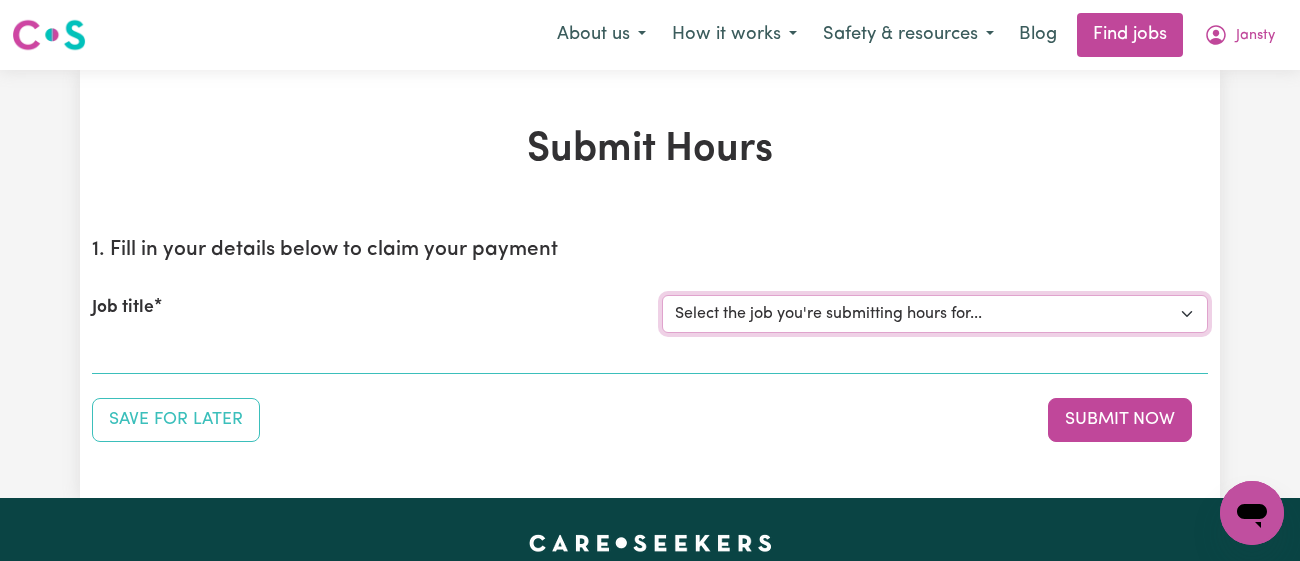 select on "13218" 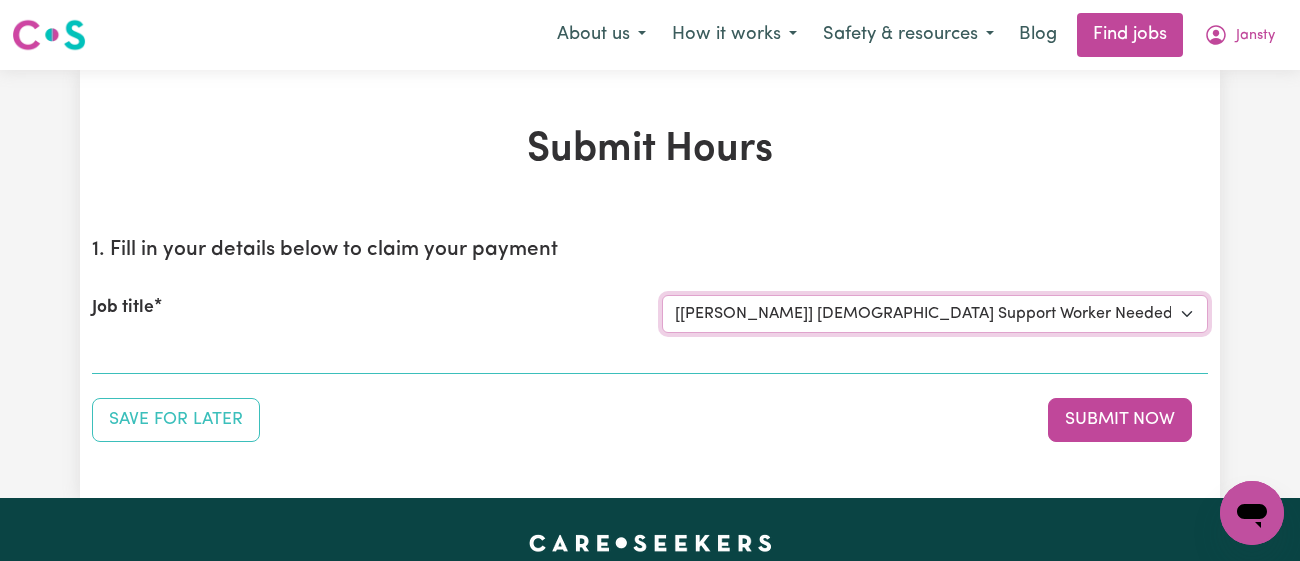 click on "Select the job you're submitting hours for... [[PERSON_NAME]] [DEMOGRAPHIC_DATA] Support Worker Needed In [GEOGRAPHIC_DATA][PERSON_NAME], [GEOGRAPHIC_DATA] [[PERSON_NAME]] Support Worker Required in [PERSON_NAME][GEOGRAPHIC_DATA], [GEOGRAPHIC_DATA] [[PERSON_NAME], Malachi & Isaiah Twinning] Support Worker Required in [GEOGRAPHIC_DATA], [GEOGRAPHIC_DATA] [[PERSON_NAME]] Care Worker Required in [GEOGRAPHIC_DATA], [GEOGRAPHIC_DATA] [[PERSON_NAME] ( [PERSON_NAME]) [PERSON_NAME]] Support worker required in [GEOGRAPHIC_DATA], [GEOGRAPHIC_DATA] for Domestic Assistance [Dong Fu] Weekend Care worker needed at [GEOGRAPHIC_DATA], [GEOGRAPHIC_DATA] for Personal Care, Domestic Assistance and Social Companionship [[PERSON_NAME] NDIS#430270255] URGENT Support Worker Needed Personal Care And Hoist/Transfers Ongoing Mon to [GEOGRAPHIC_DATA], [GEOGRAPHIC_DATA]" at bounding box center (935, 314) 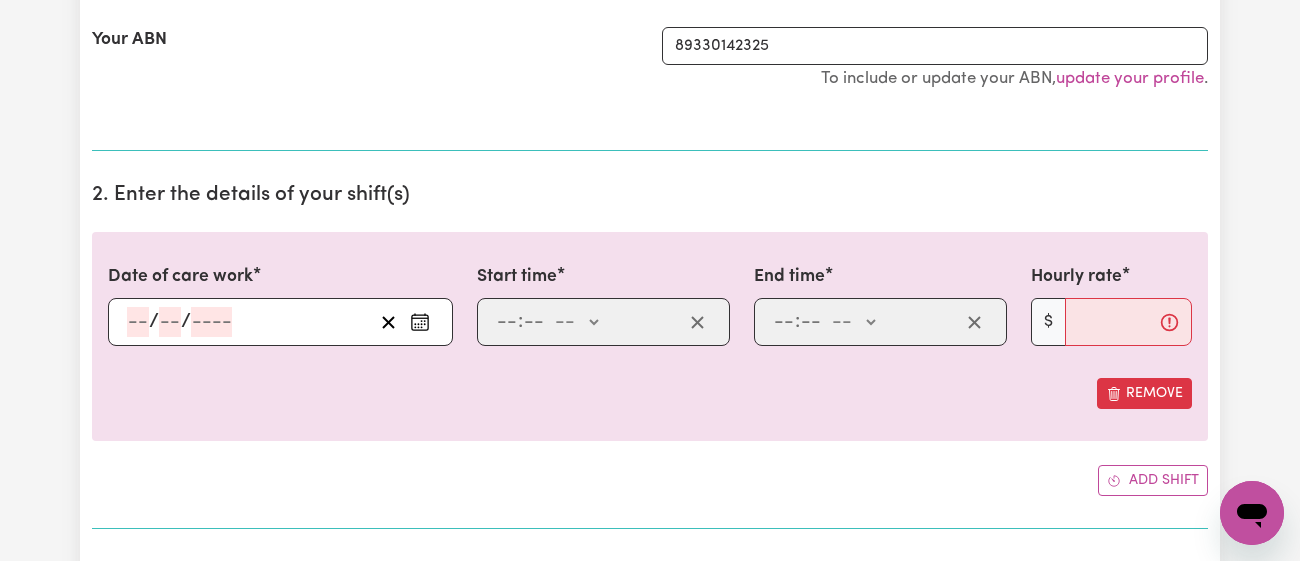 scroll, scrollTop: 551, scrollLeft: 0, axis: vertical 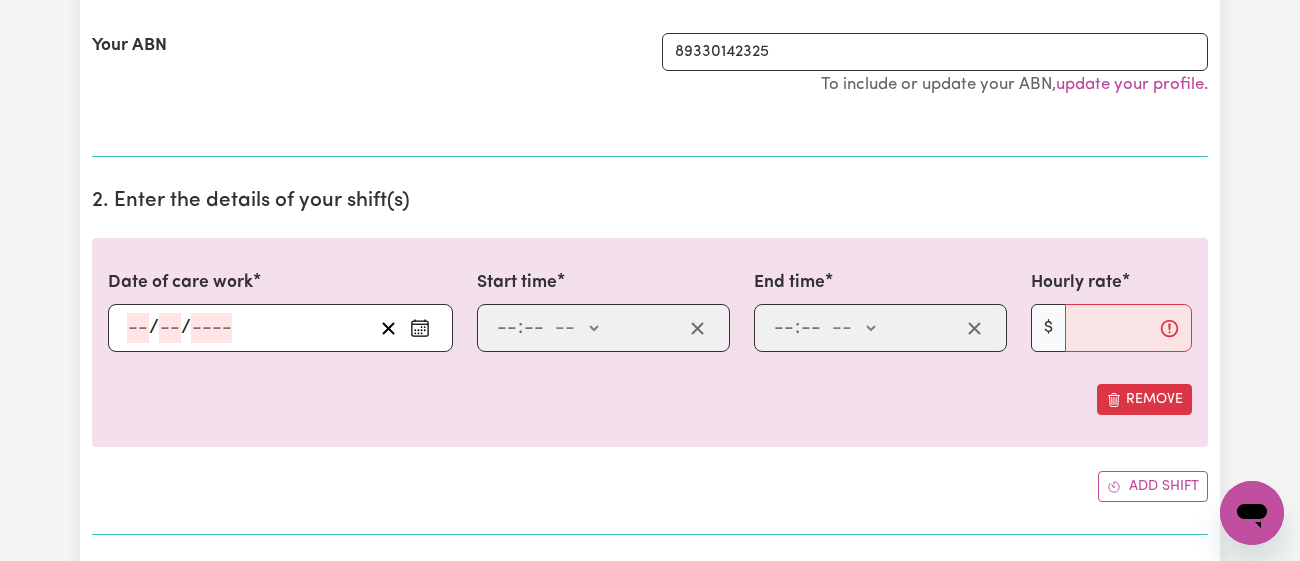 click at bounding box center (420, 328) 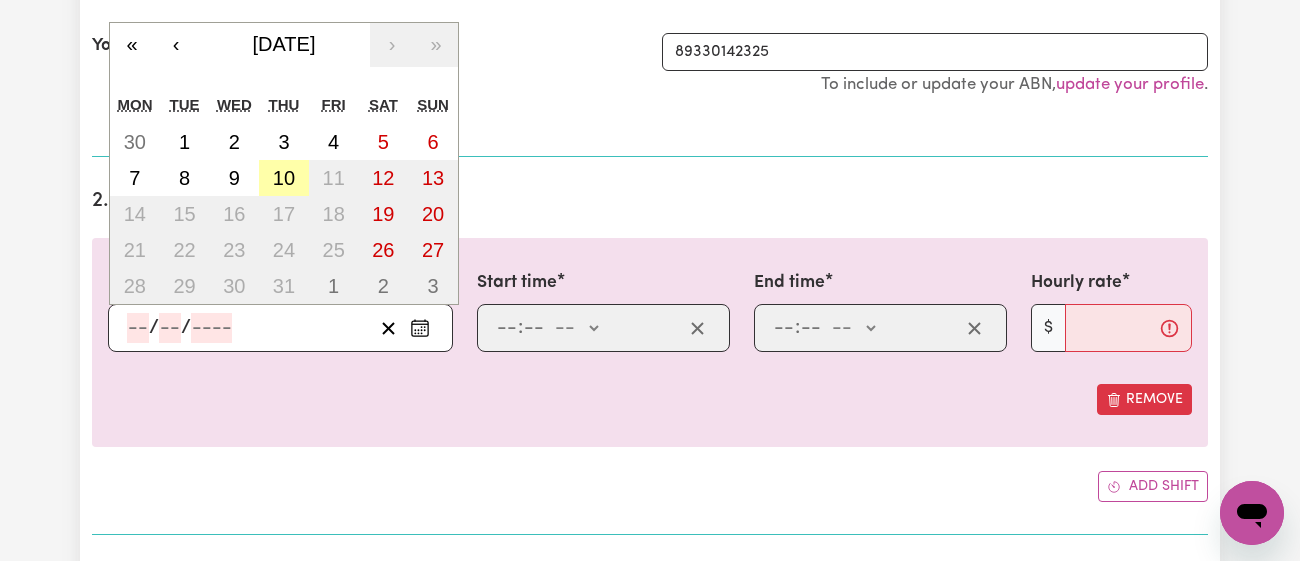 click on "10" at bounding box center (284, 178) 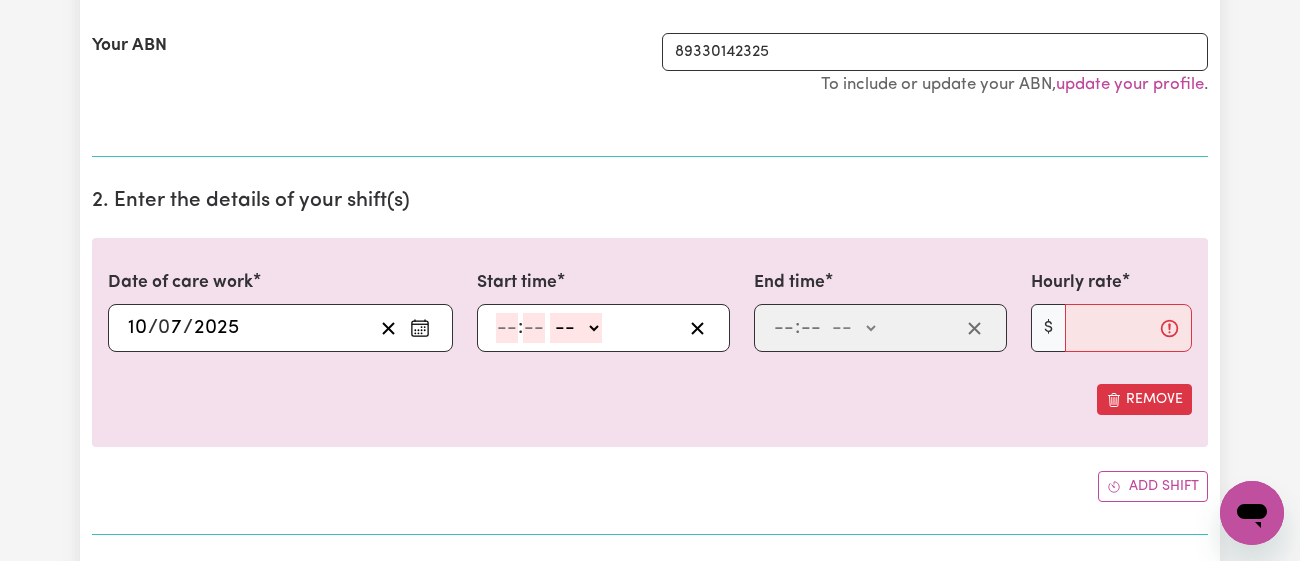 click 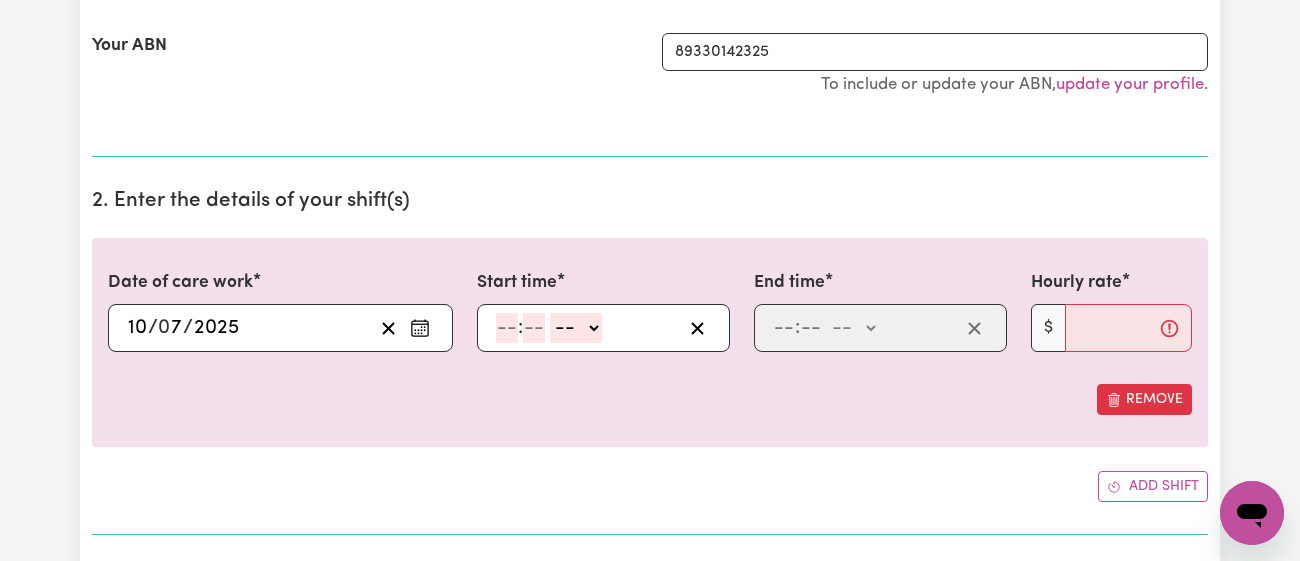 click 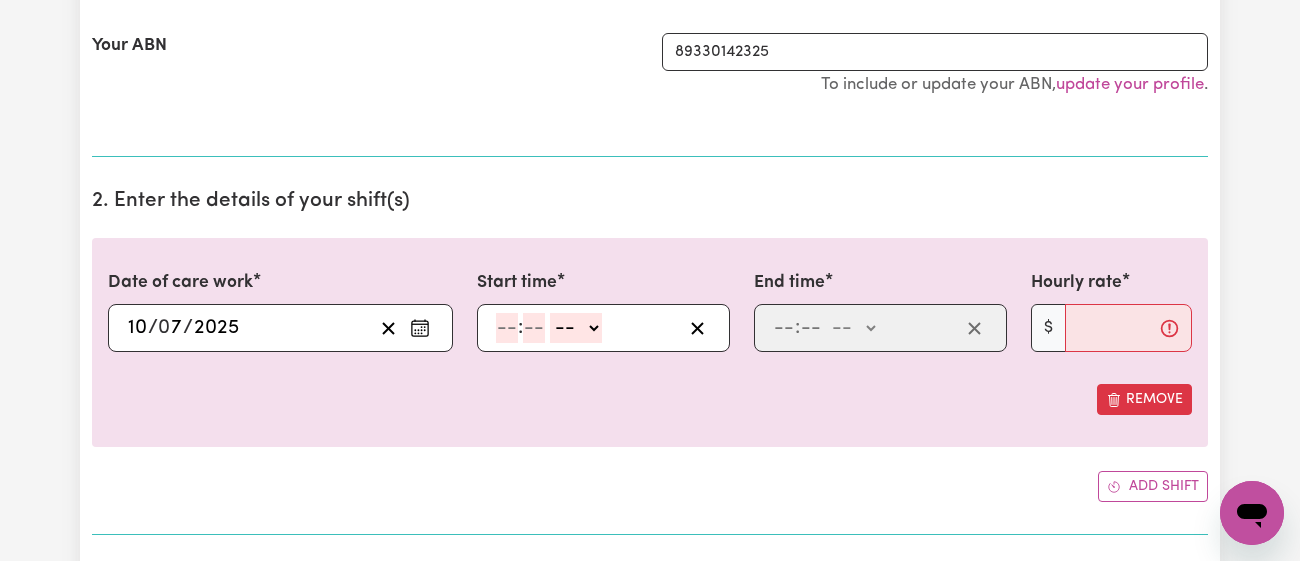 click on "-- am pm" 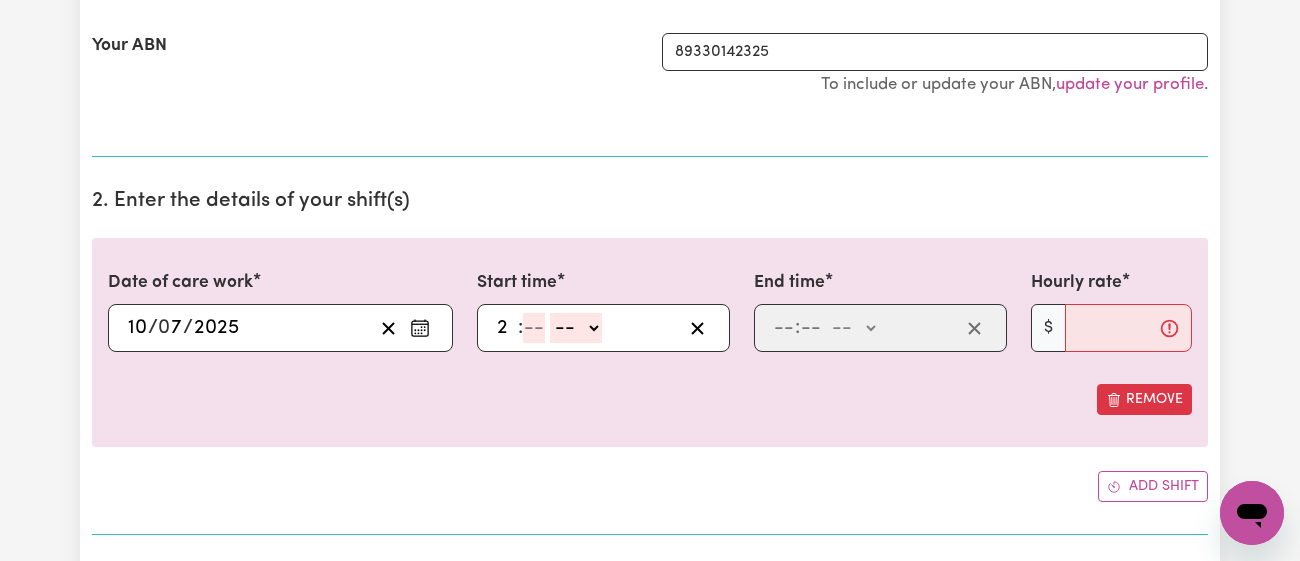 type on "2" 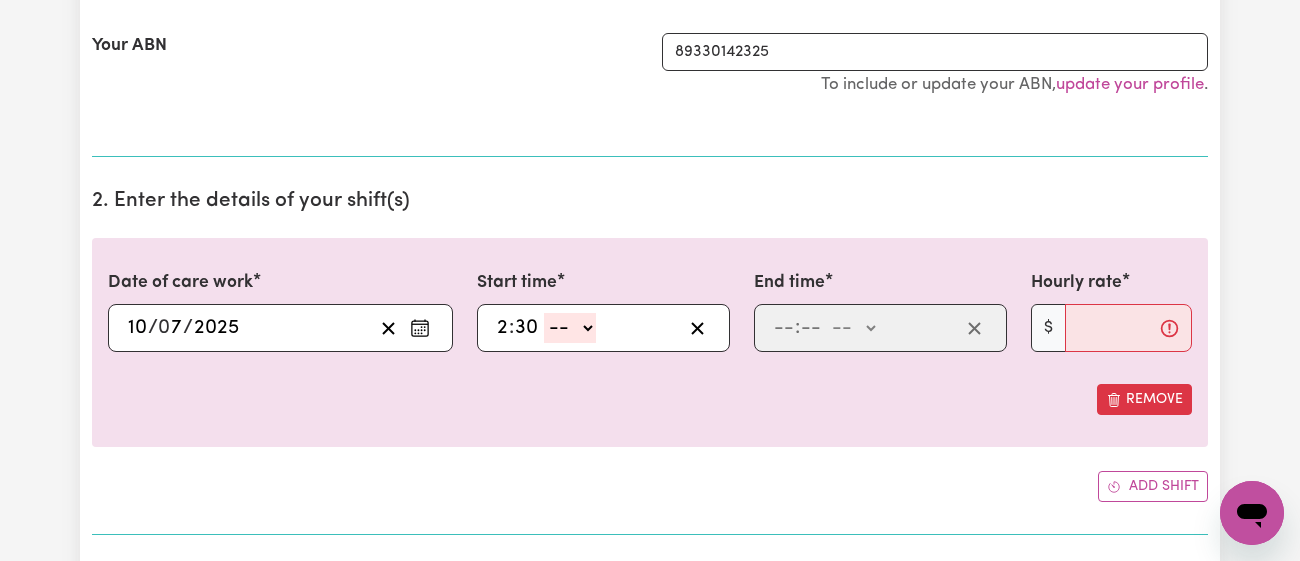 type on "30" 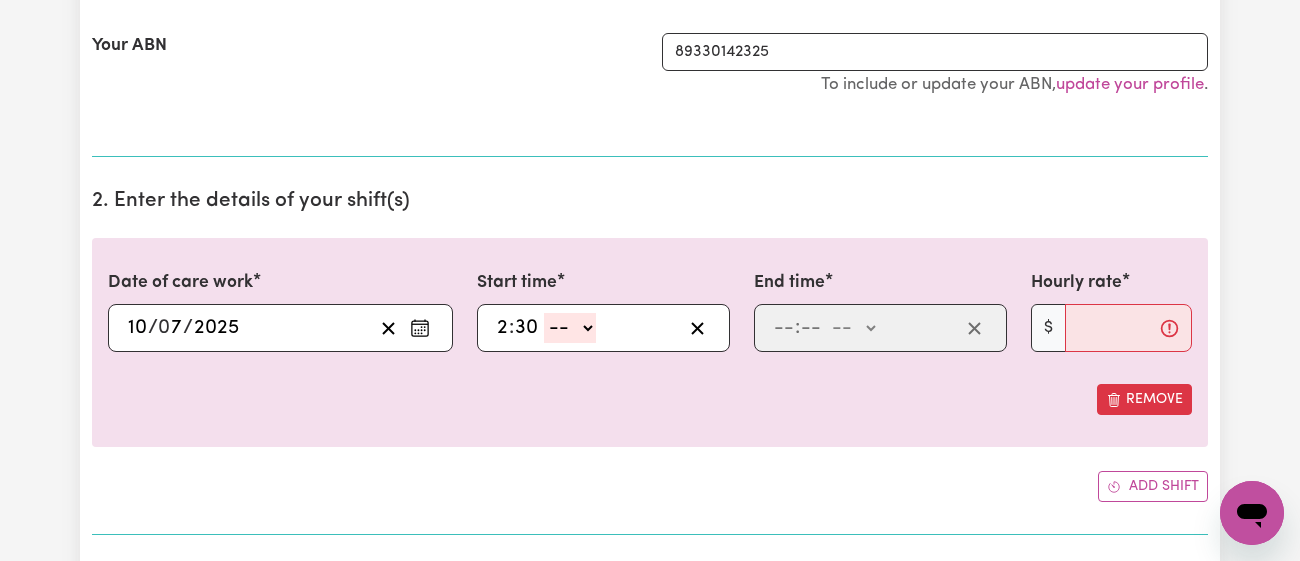click on "-- am pm" 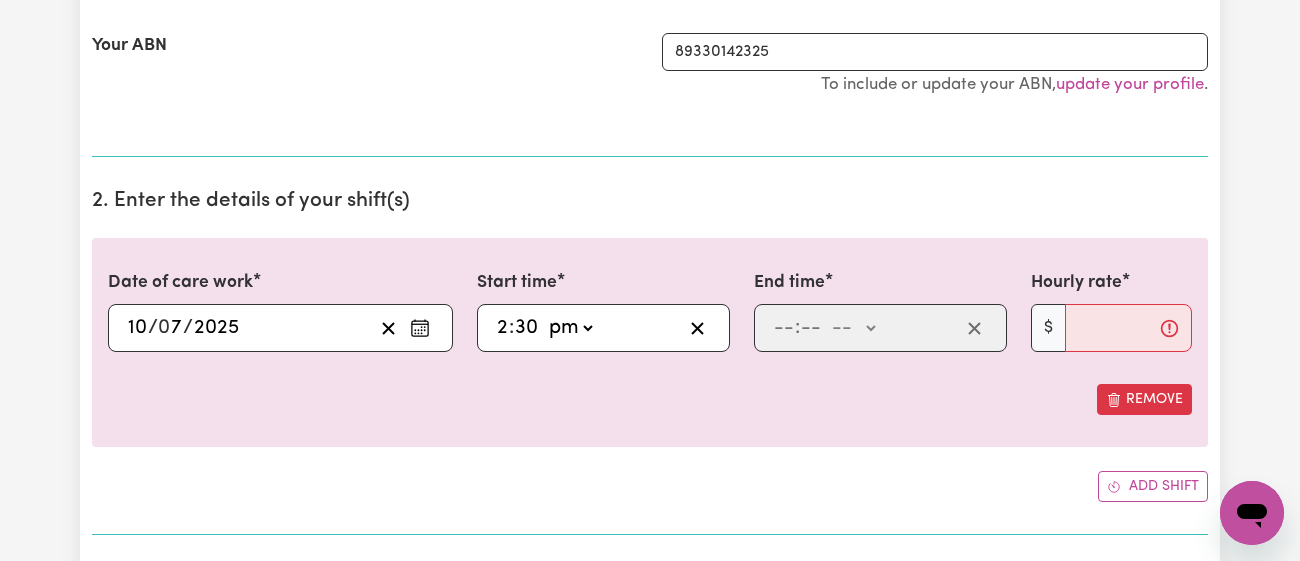click on "-- am pm" 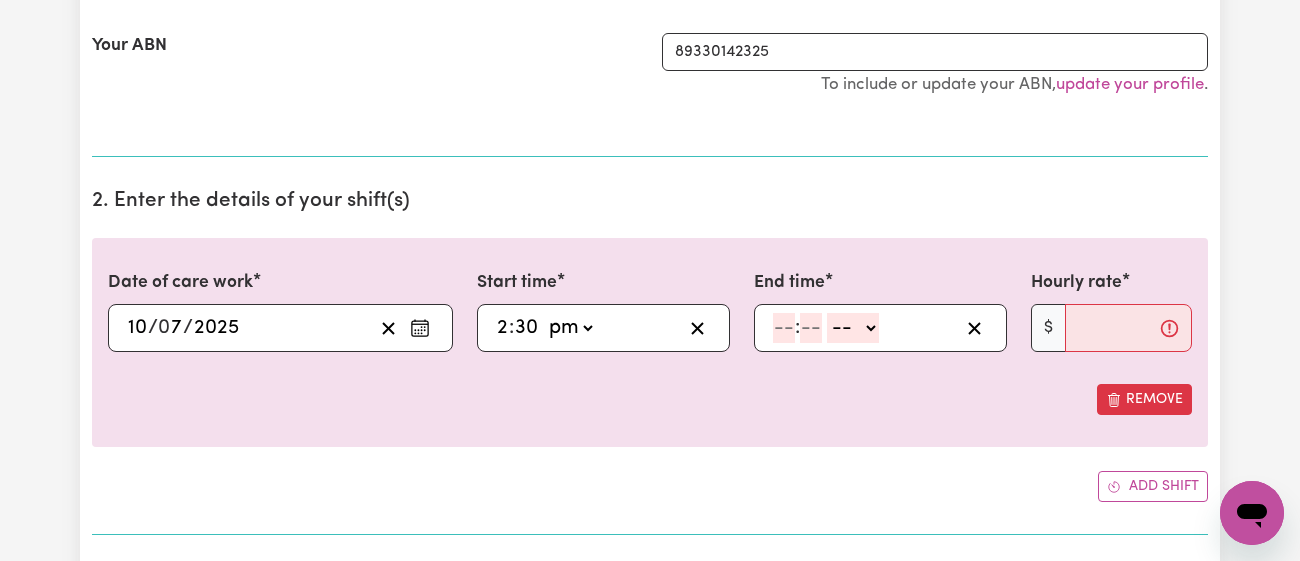 click 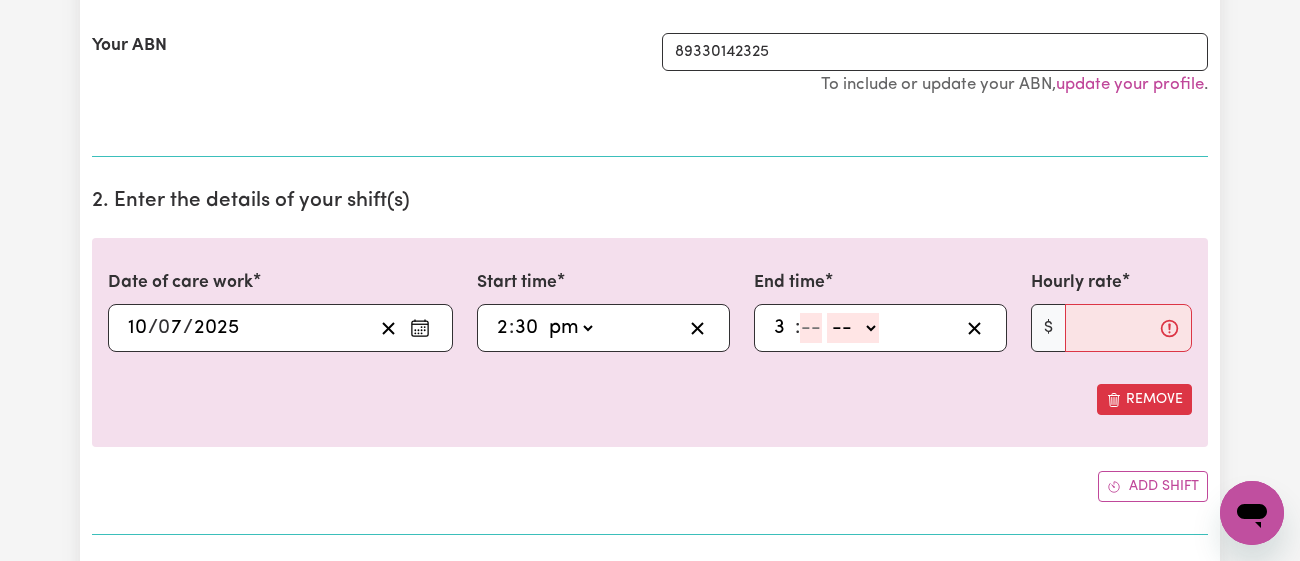 type on "3" 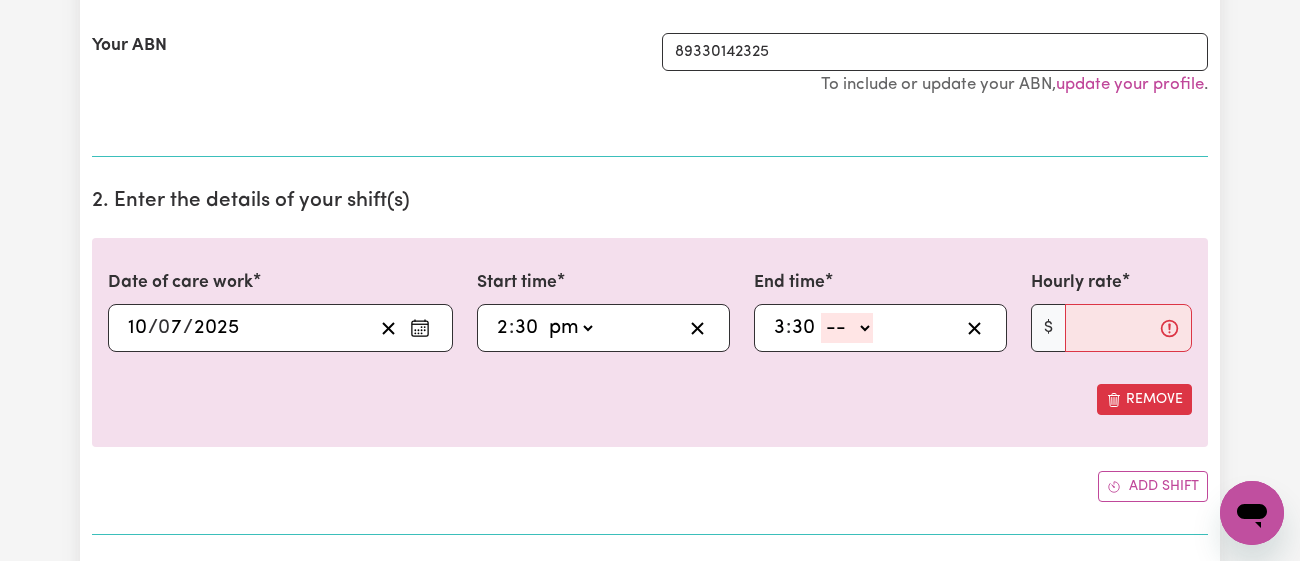 type on "30" 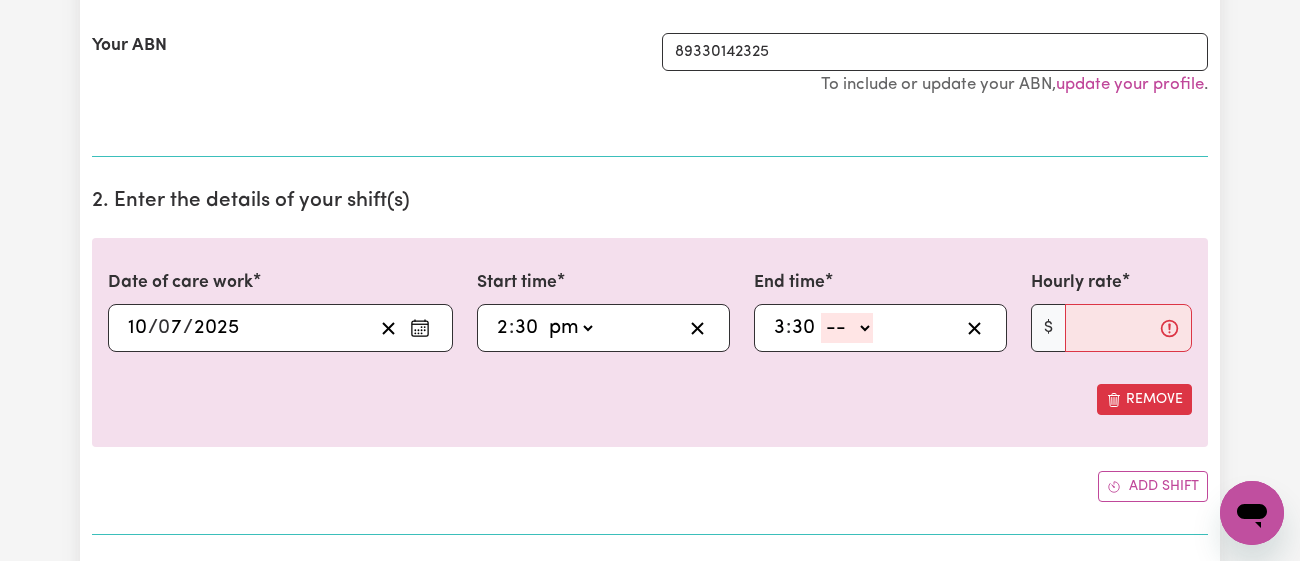 click on "-- am pm" 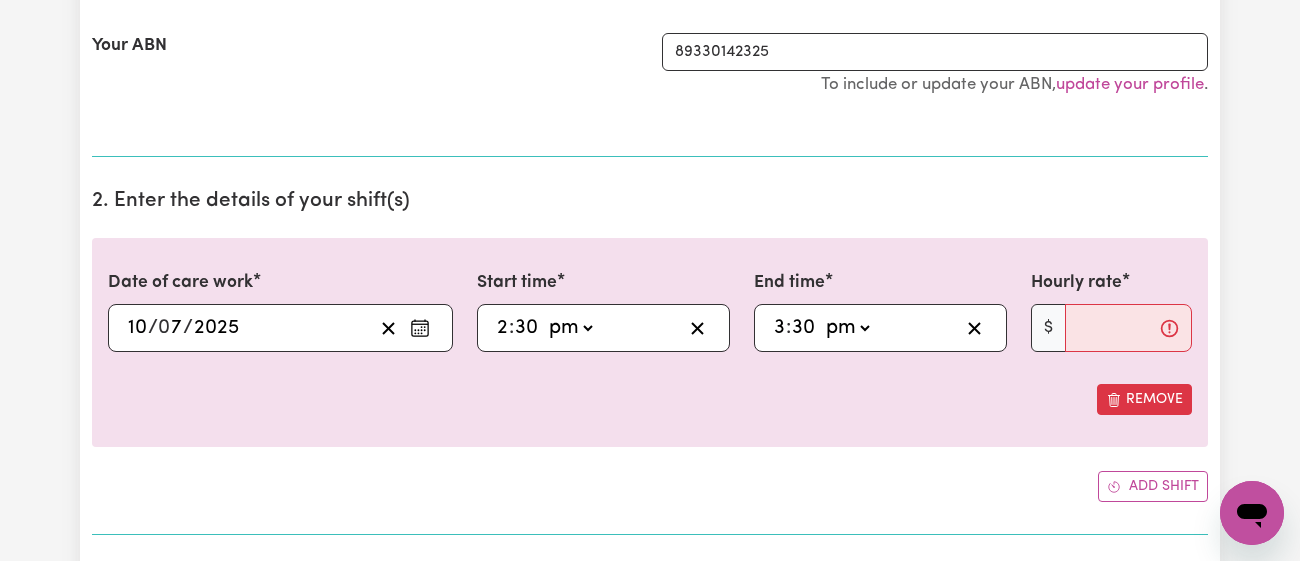 click on "-- am pm" 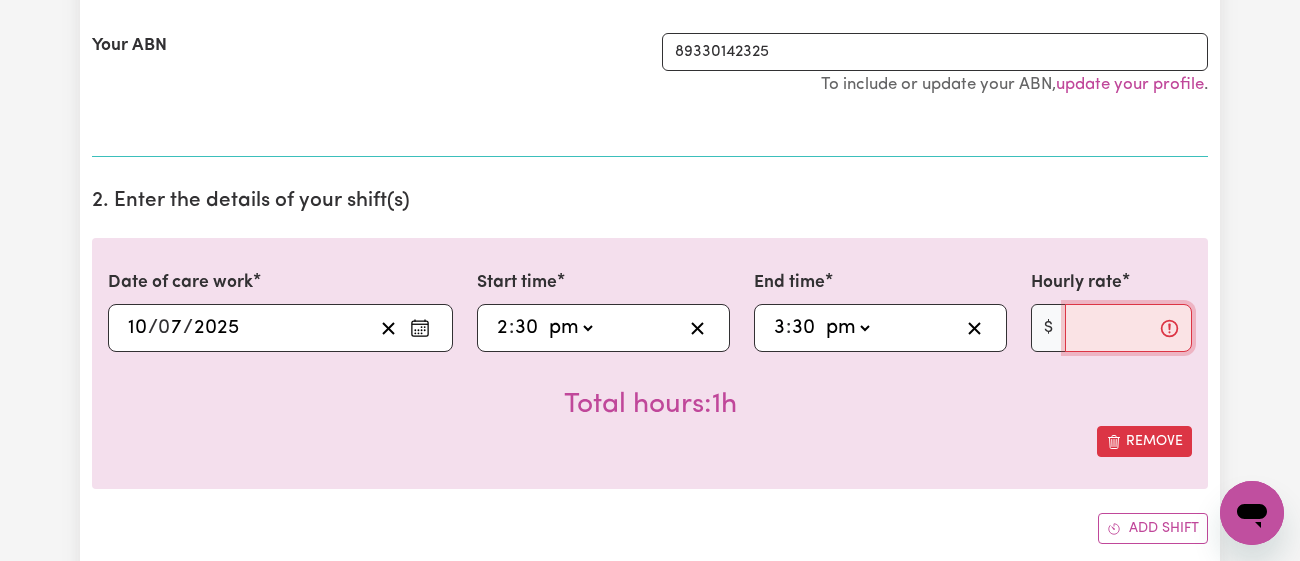 click on "Hourly rate" at bounding box center [1128, 328] 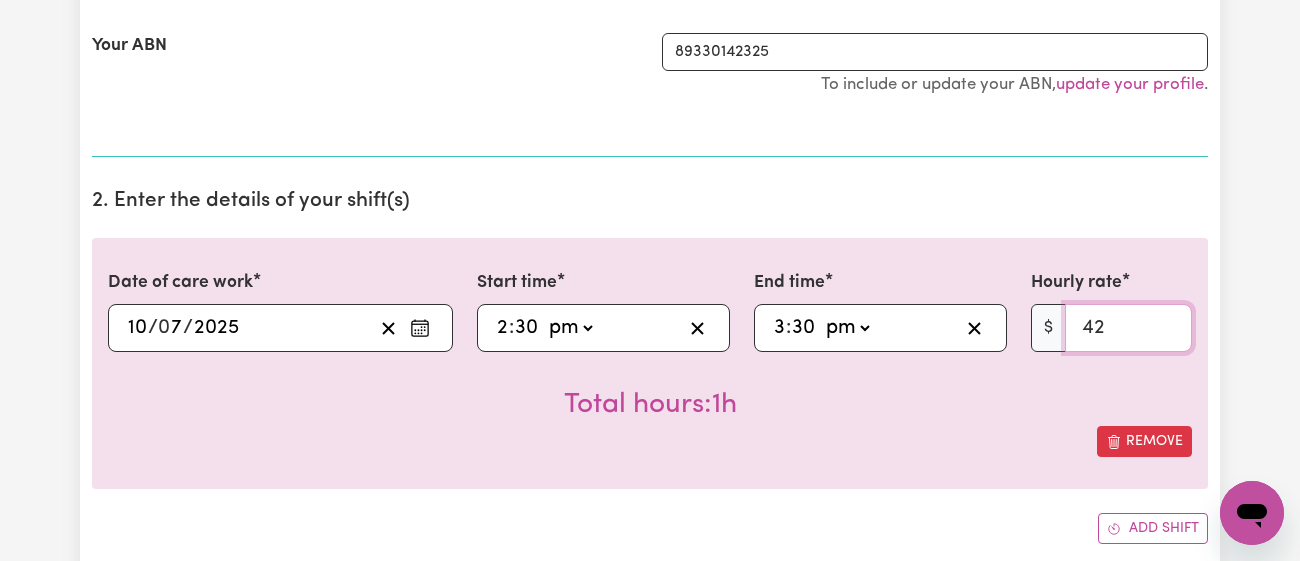 type on "42" 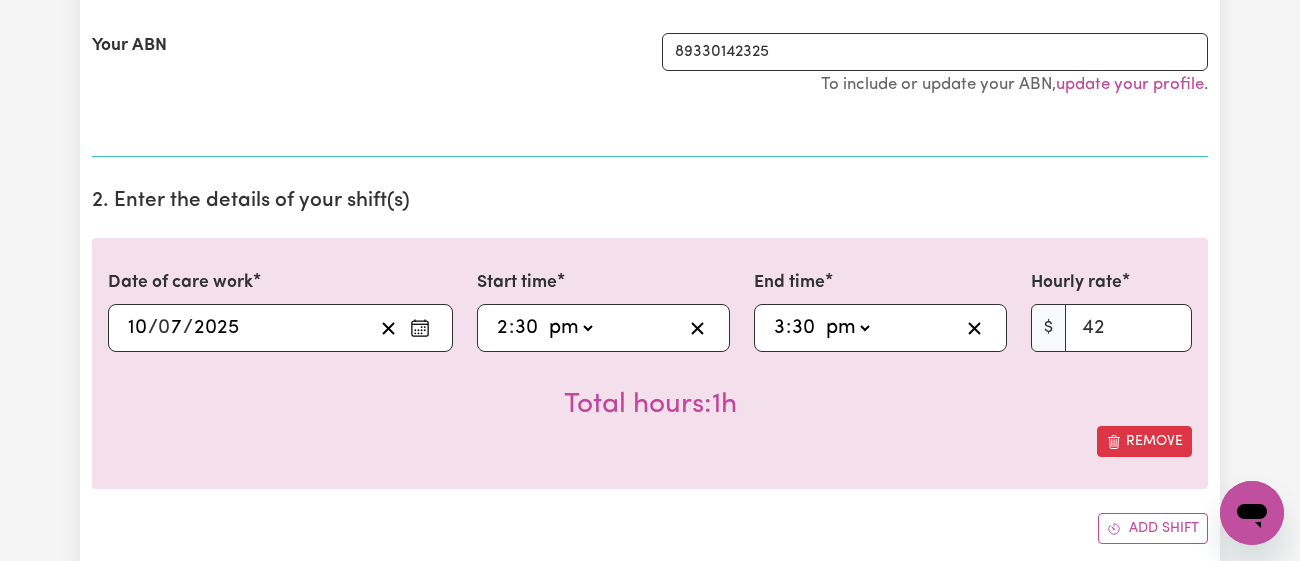 click on "2. Enter the details of your shift(s) Date of care work [DATE] 10 / 0 7 / 2025 « ‹ [DATE] › » Mon Tue Wed Thu Fri Sat Sun 30 1 2 3 4 5 6 7 8 9 10 11 12 13 14 15 16 17 18 19 20 21 22 23 24 25 26 27 28 29 30 31 1 2 3 Start time 14:30 2 : 30   am pm End time 15:30 3 : 30   am pm Hourly rate $ 42 Total hours:  1h  Remove Add shift" at bounding box center (650, 375) 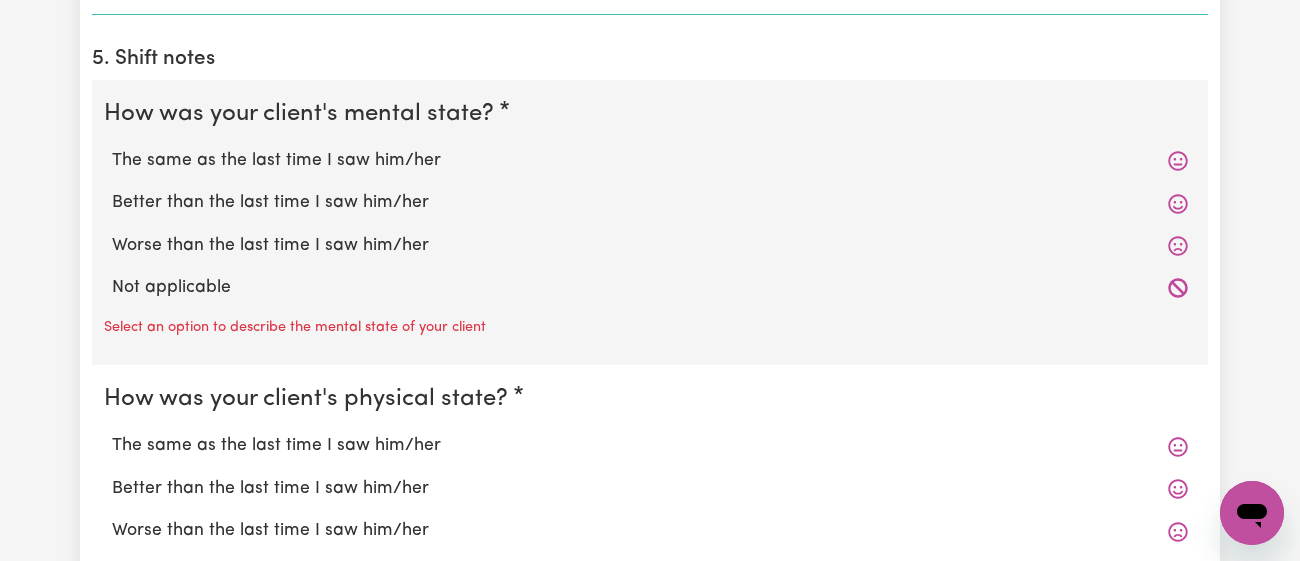 scroll, scrollTop: 1579, scrollLeft: 0, axis: vertical 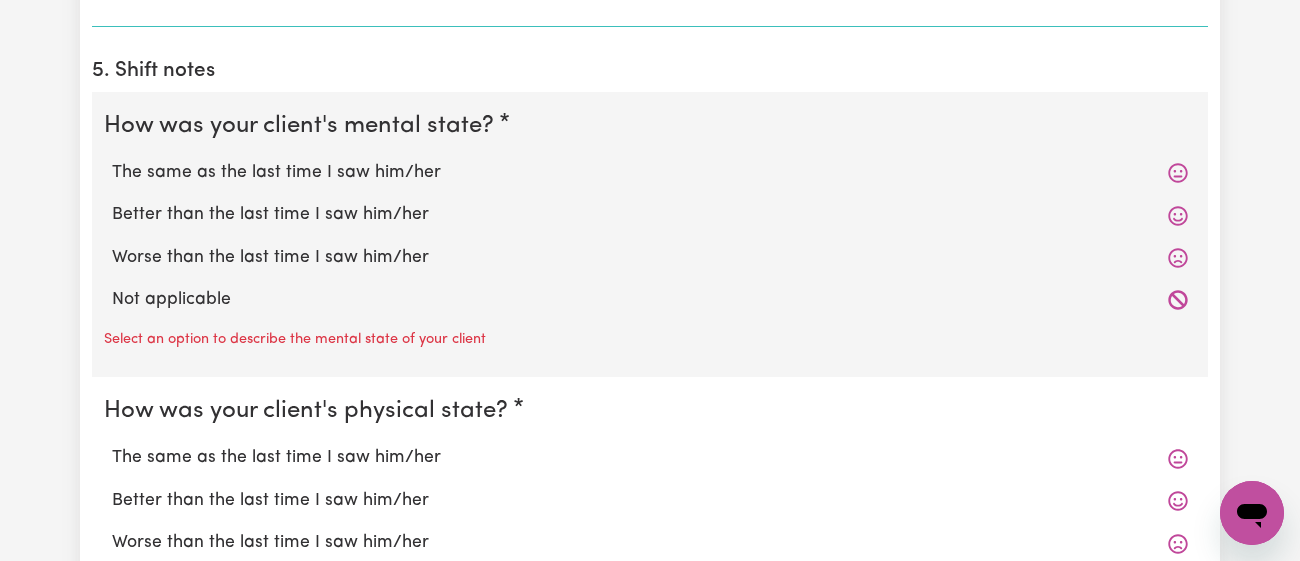 click on "Better than the last time I saw him/her" at bounding box center [650, 215] 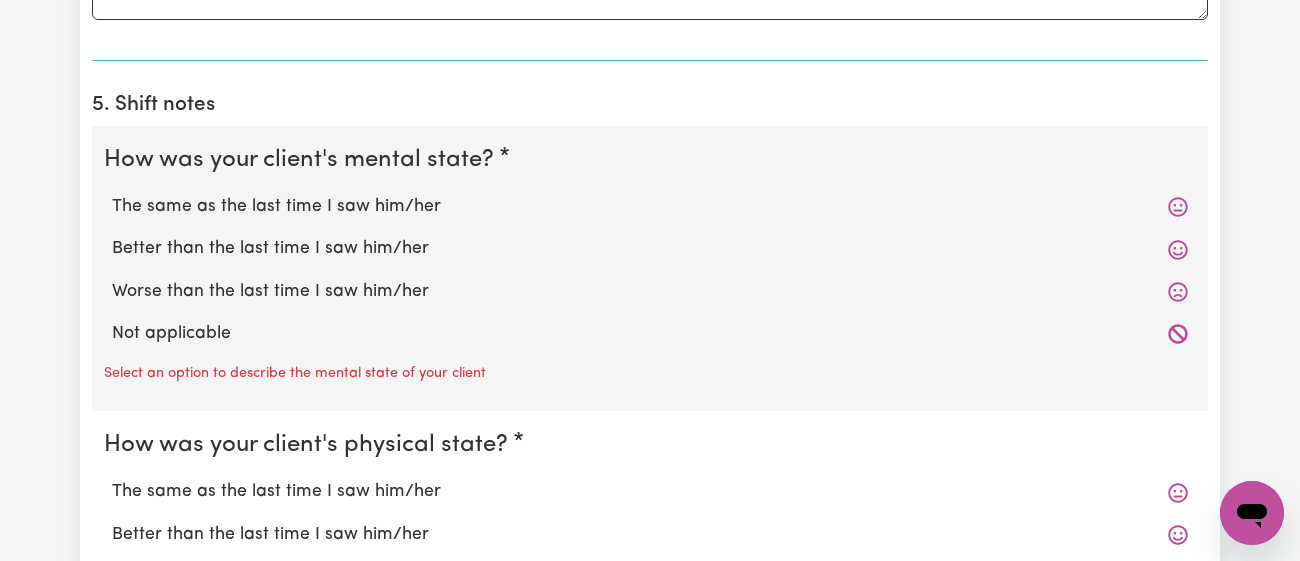 scroll, scrollTop: 1528, scrollLeft: 0, axis: vertical 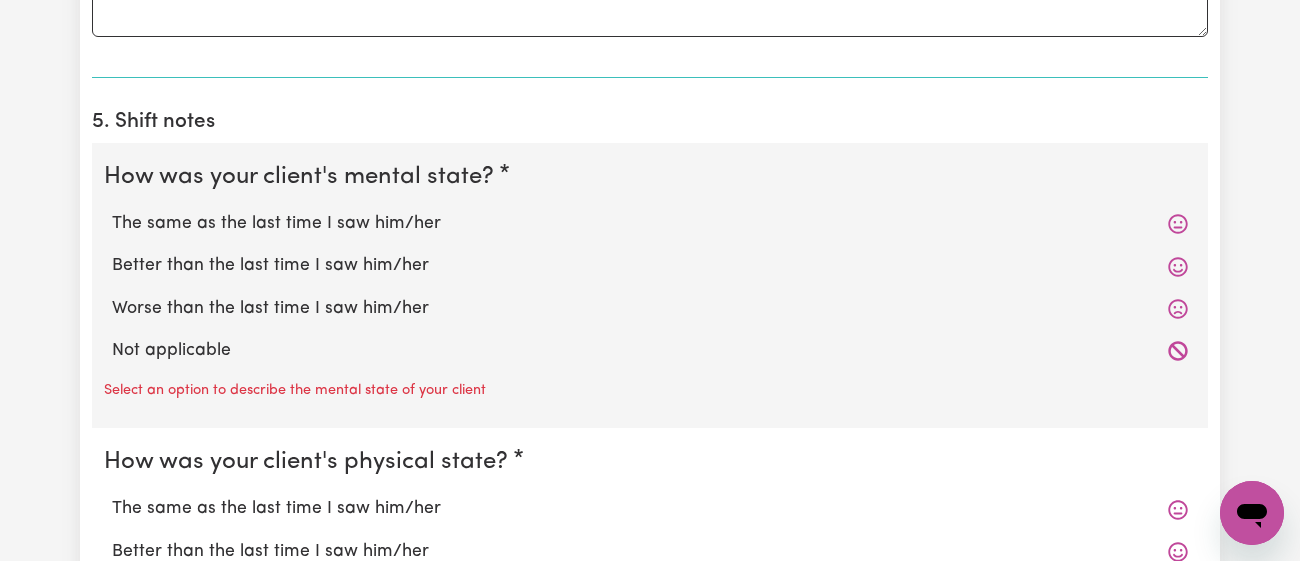 click on "Better than the last time I saw him/her" at bounding box center (650, 266) 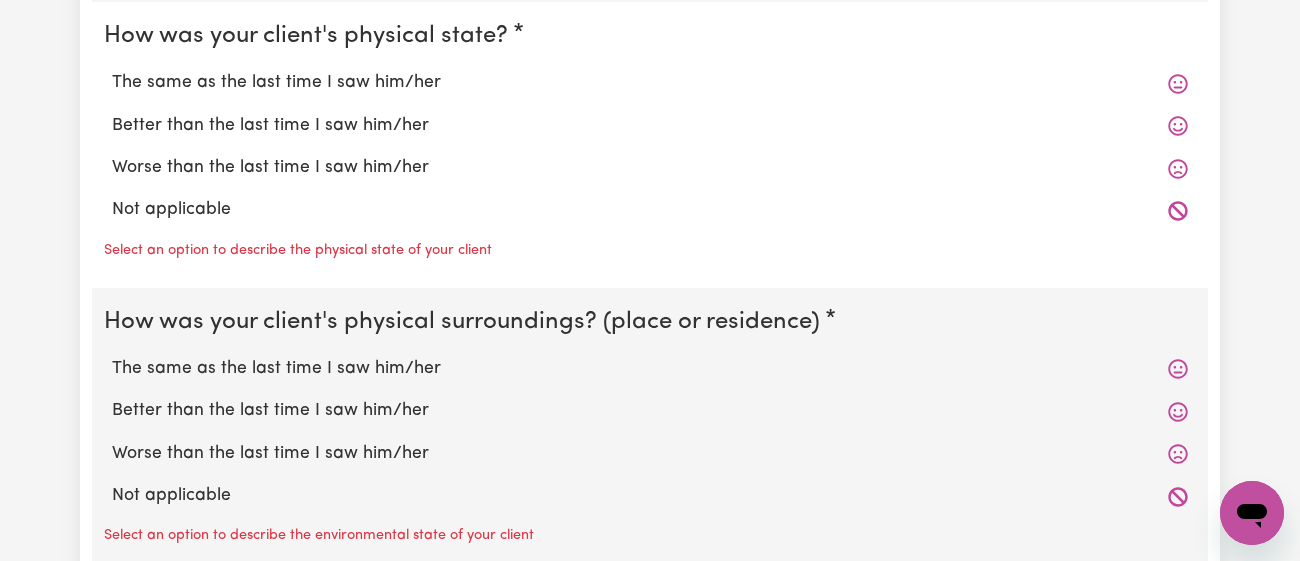 scroll, scrollTop: 1910, scrollLeft: 0, axis: vertical 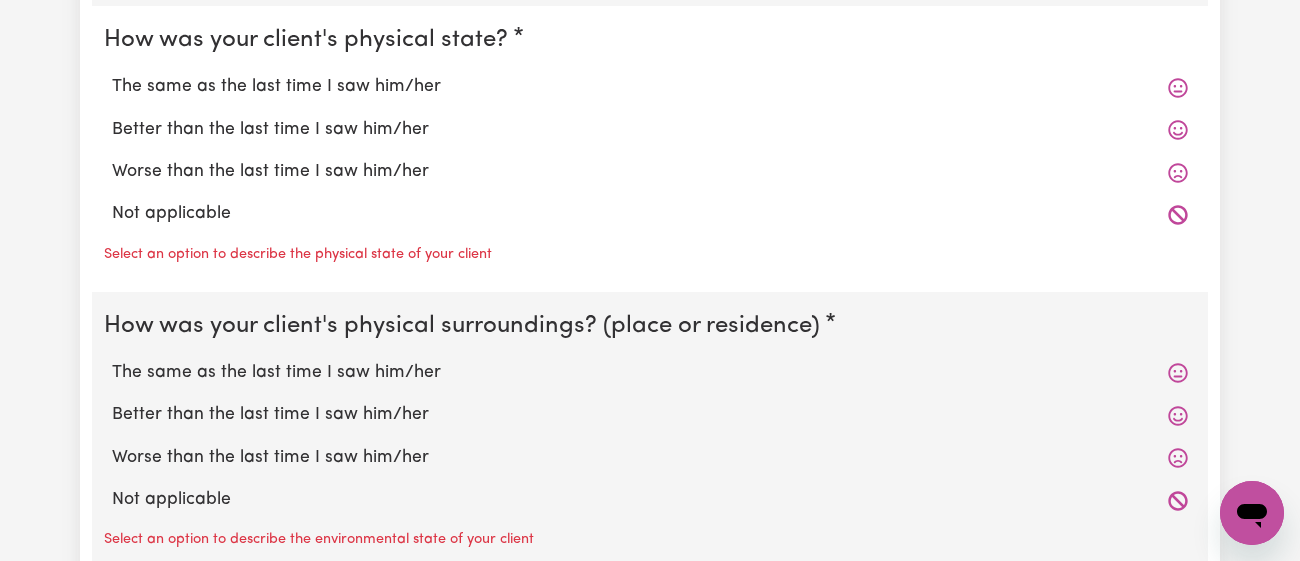 click on "Better than the last time I saw him/her" at bounding box center (650, 130) 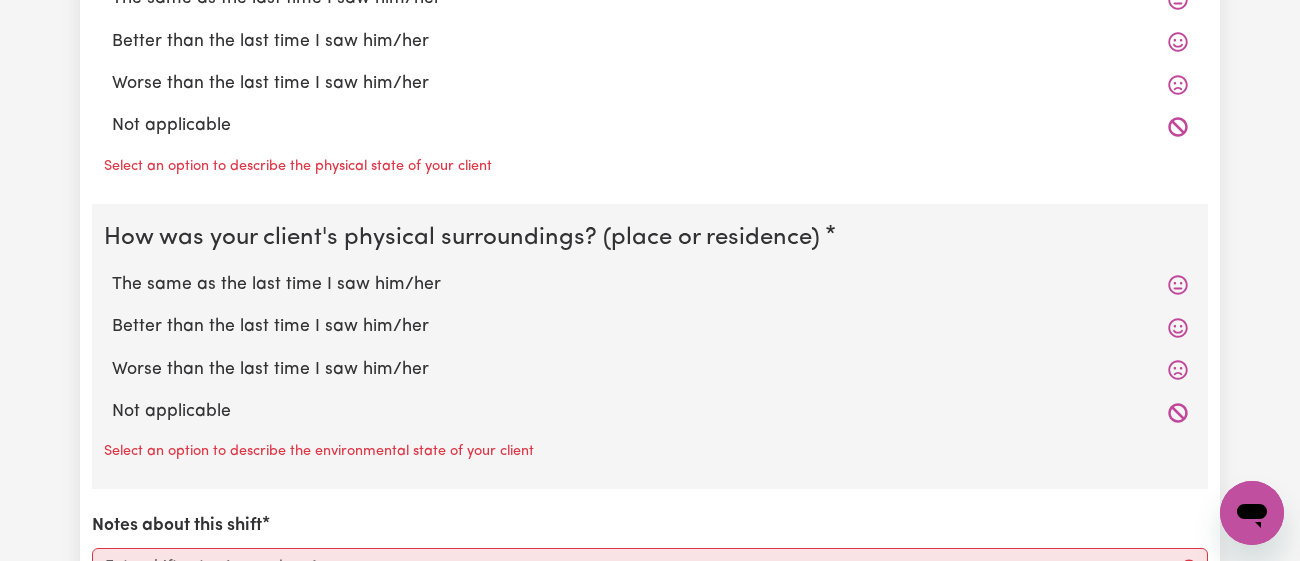 scroll, scrollTop: 1993, scrollLeft: 0, axis: vertical 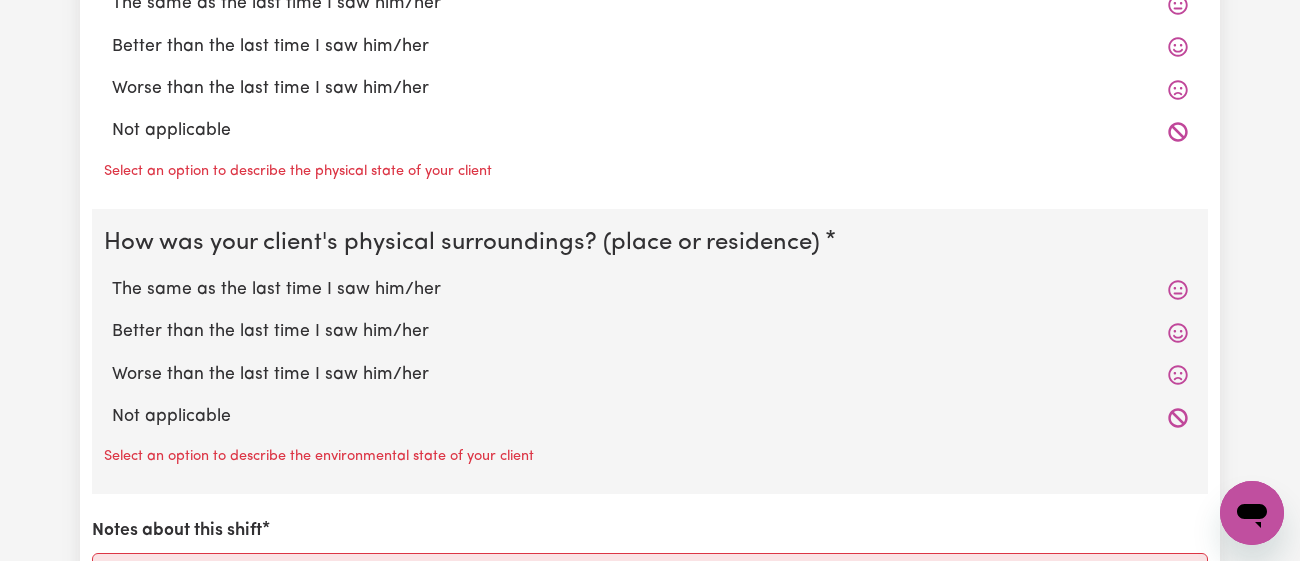click on "Better than the last time I saw him/her" at bounding box center [650, 47] 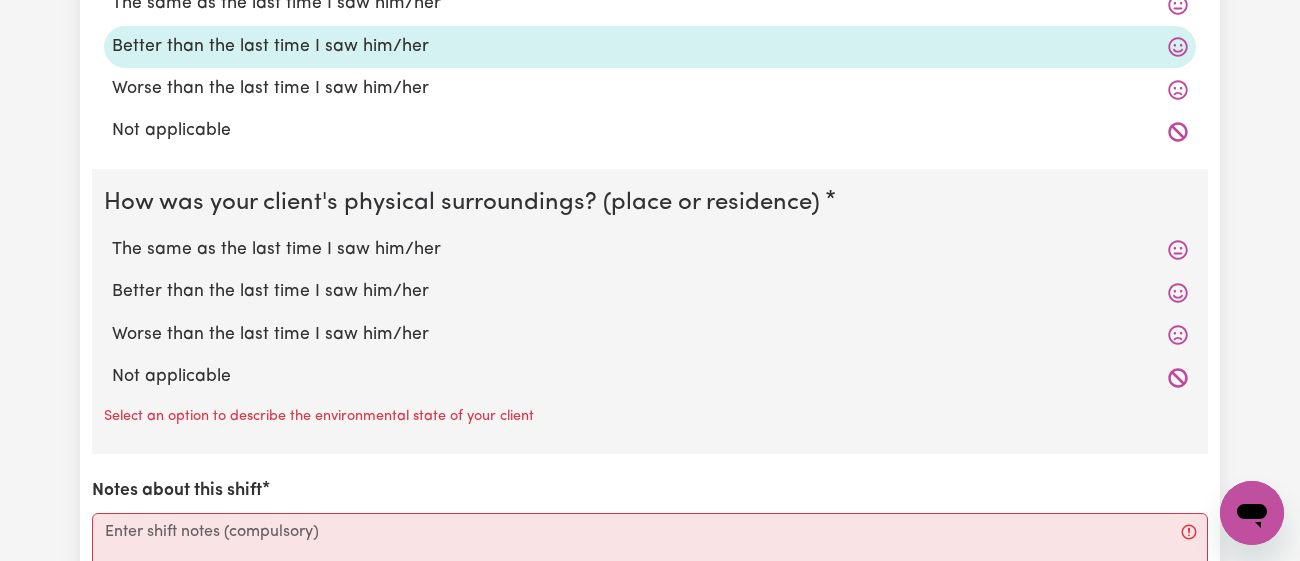 click on "Better than the last time I saw him/her" at bounding box center (650, 292) 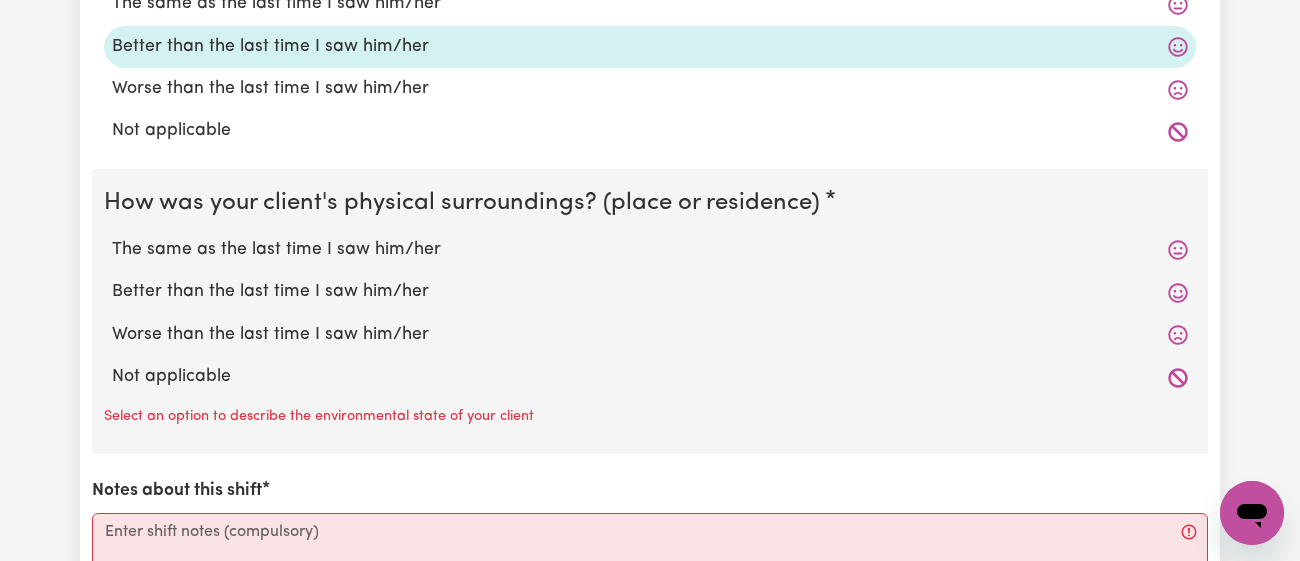 click on "Better than the last time I saw him/her" at bounding box center [111, 278] 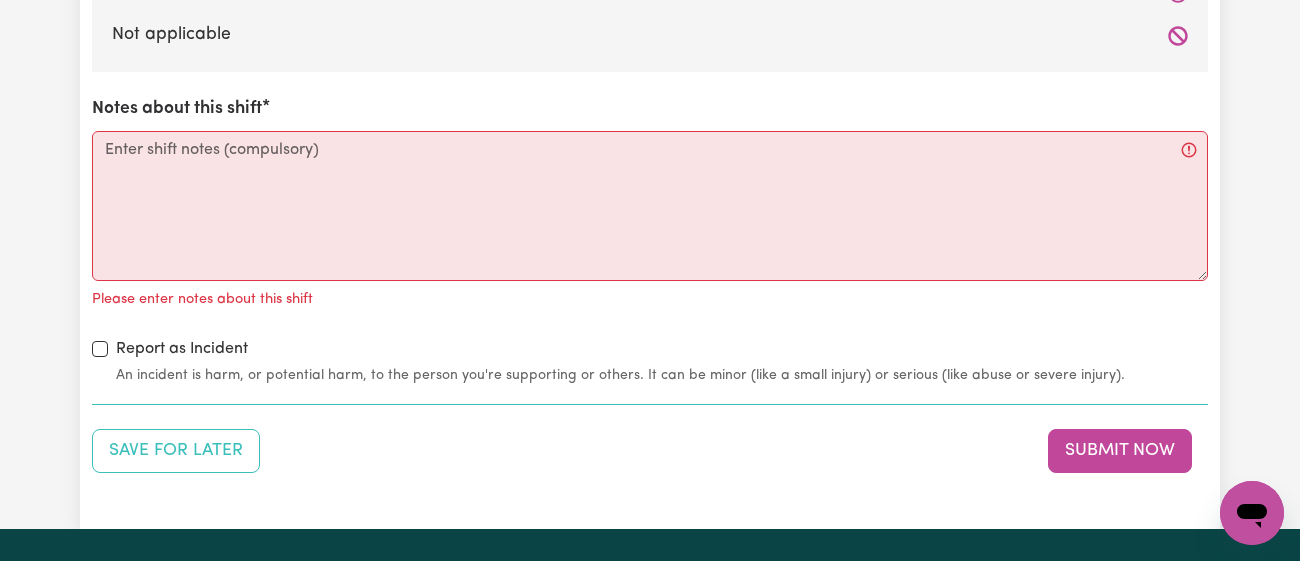 scroll, scrollTop: 2338, scrollLeft: 0, axis: vertical 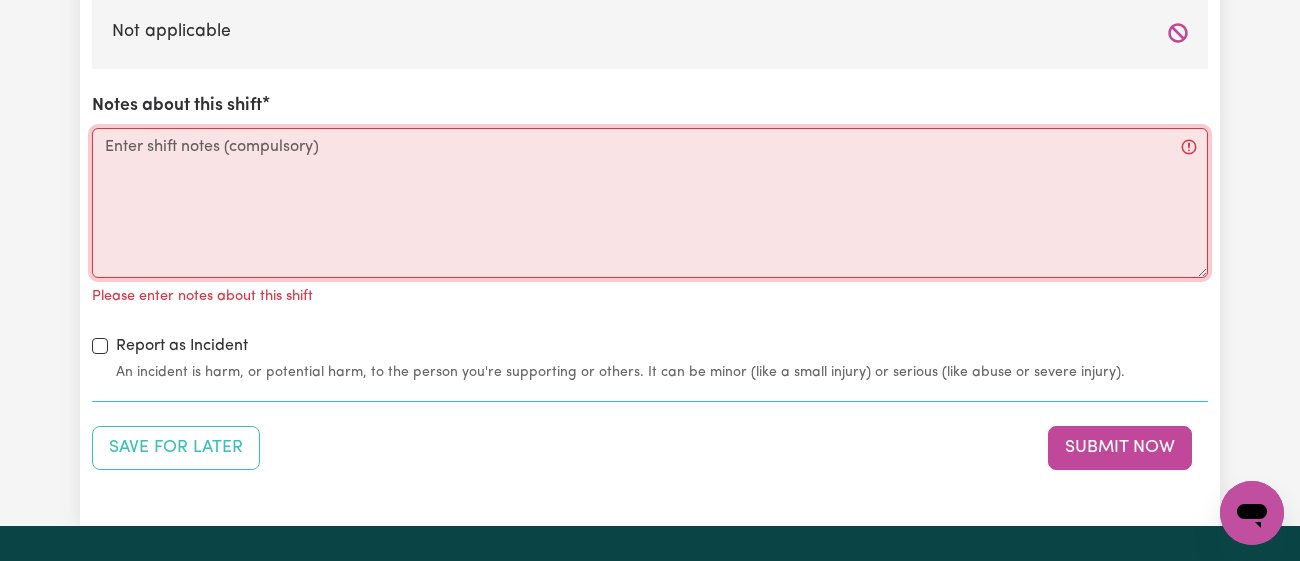 click on "Notes about this shift" at bounding box center [650, 203] 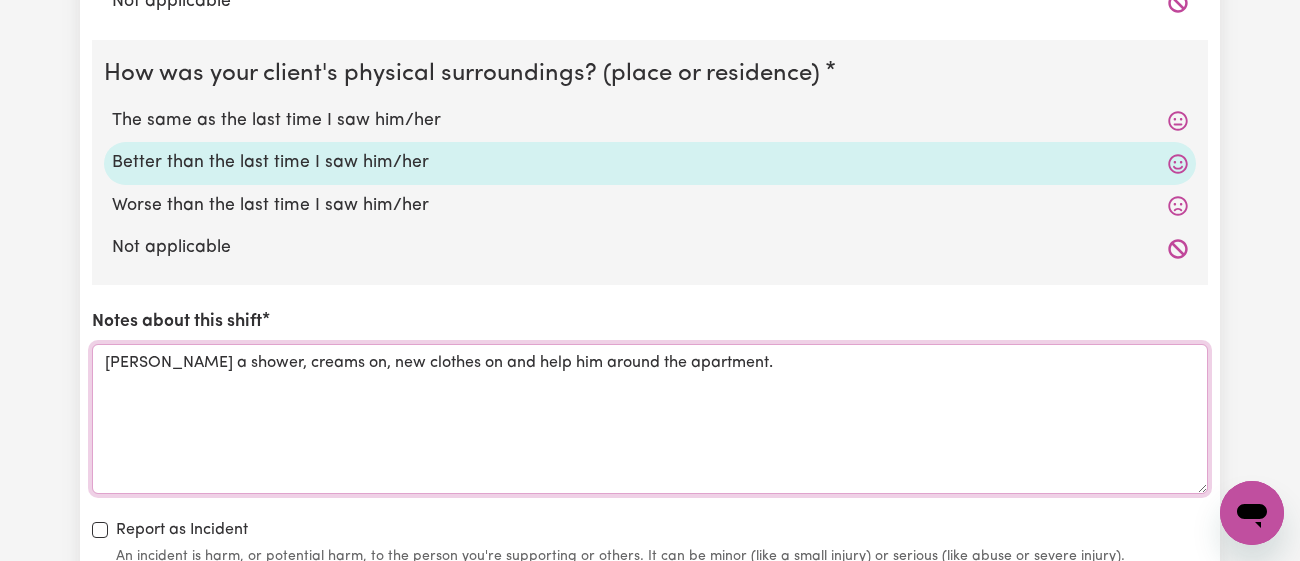 scroll, scrollTop: 2377, scrollLeft: 0, axis: vertical 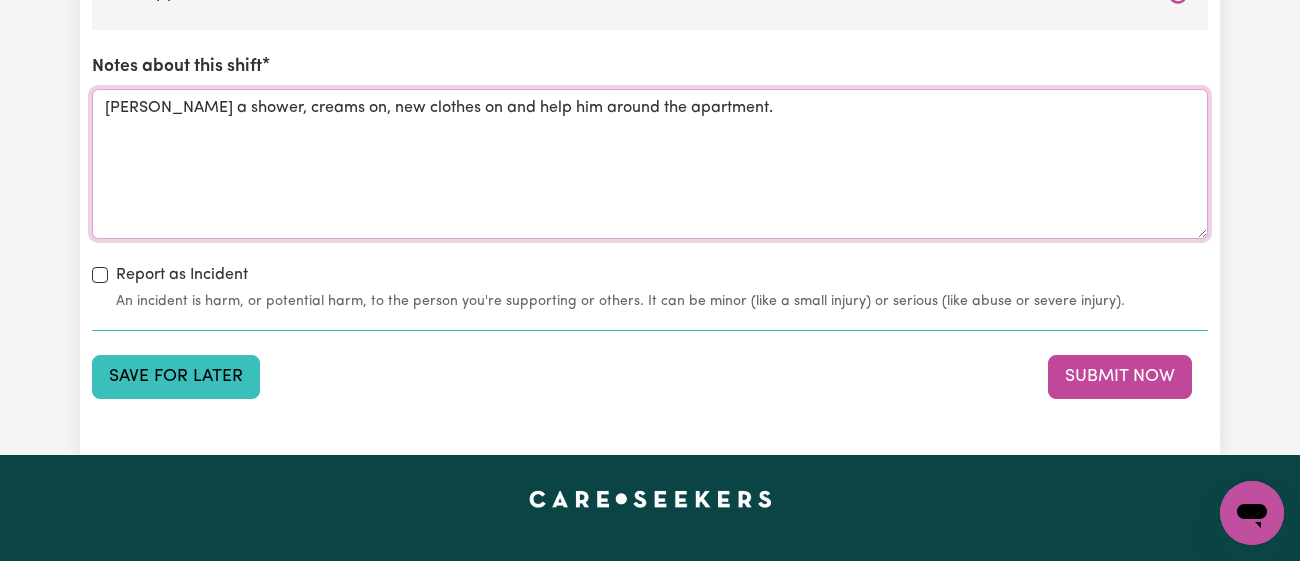 type on "[PERSON_NAME] a shower, creams on, new clothes on and help him around the apartment." 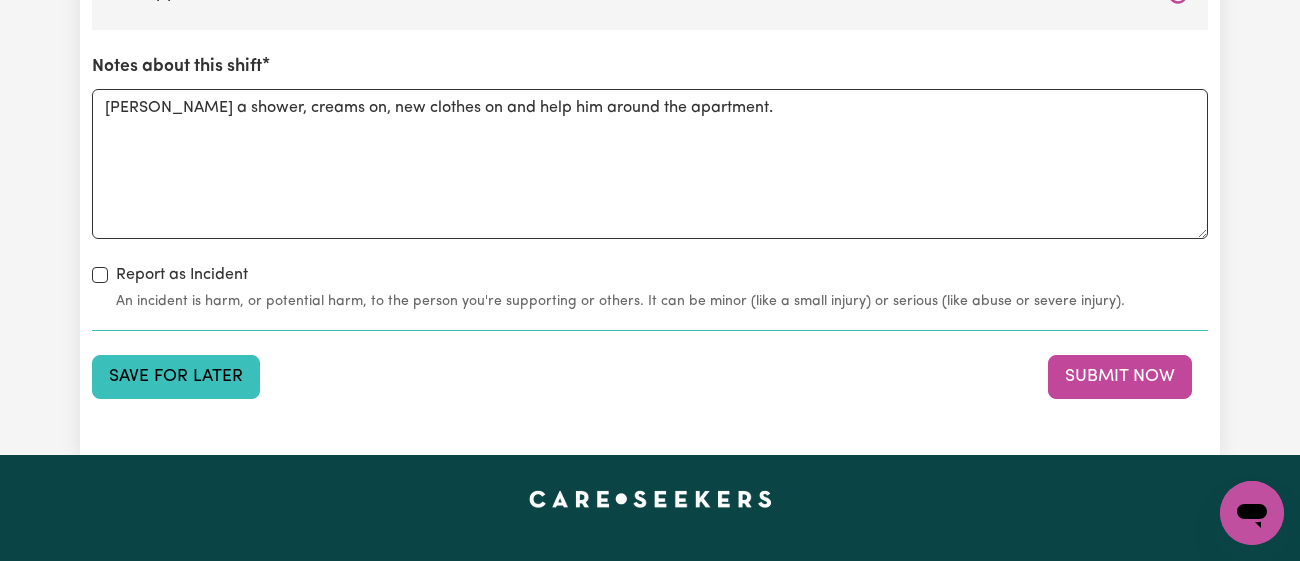 click on "Save for Later" at bounding box center (176, 377) 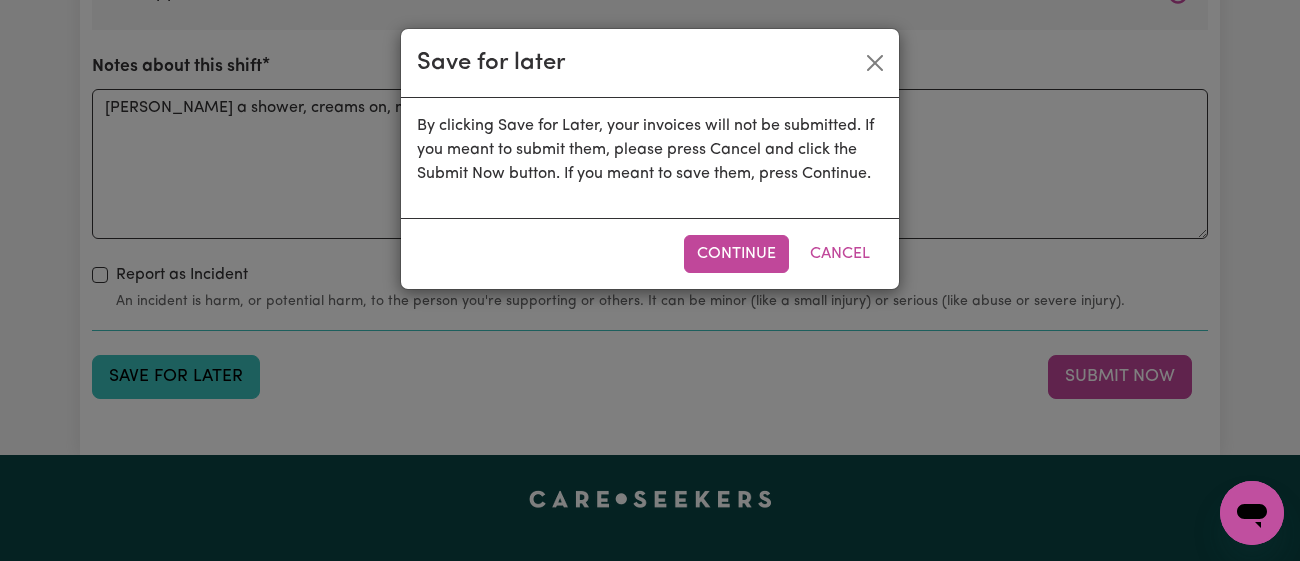 click on "Save for later By clicking Save for Later, your invoices will not be submitted. If you meant to submit them, please press Cancel and click the Submit Now button. If you meant to save them, press Continue. Continue Cancel" at bounding box center (650, 280) 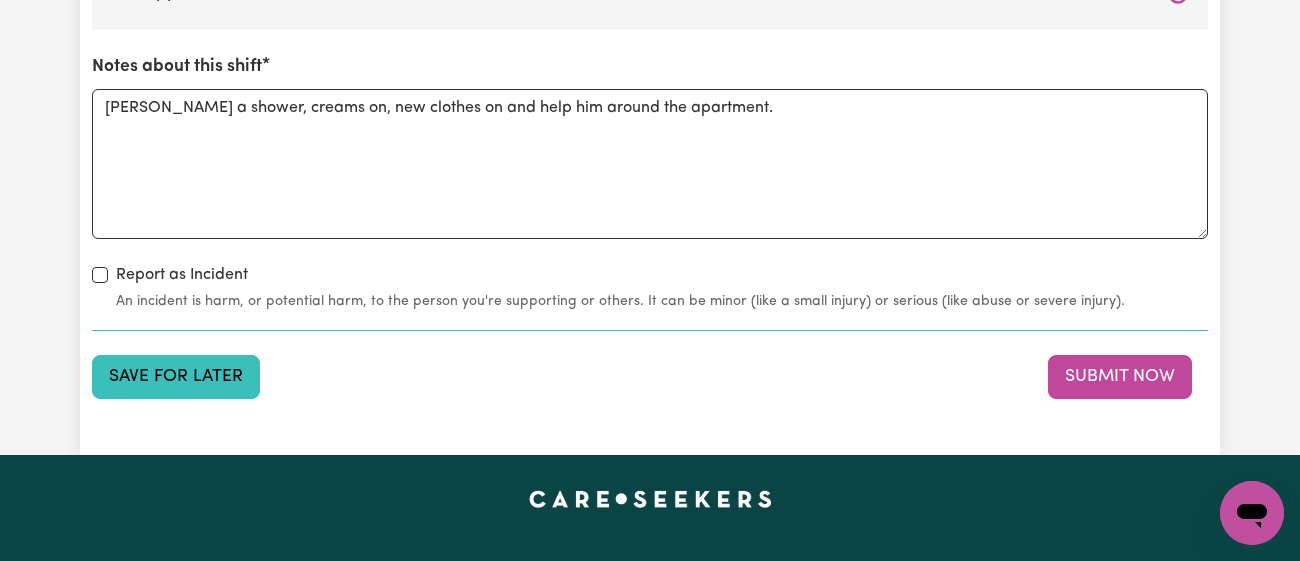 click on "Save for Later" at bounding box center (176, 377) 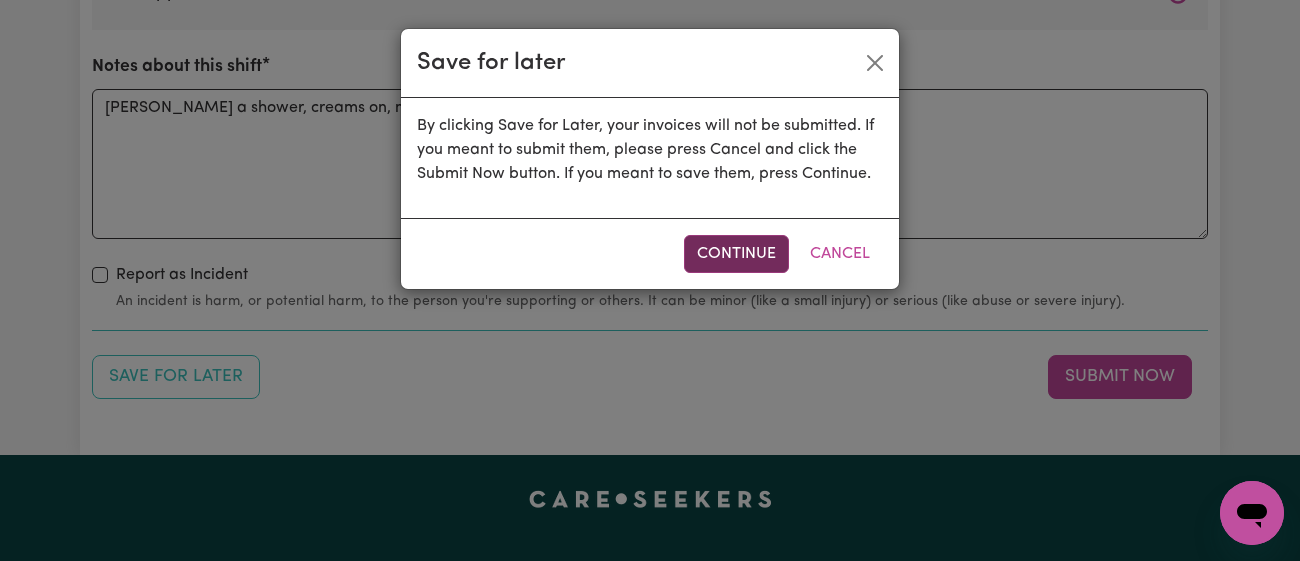 click on "Continue" at bounding box center [736, 254] 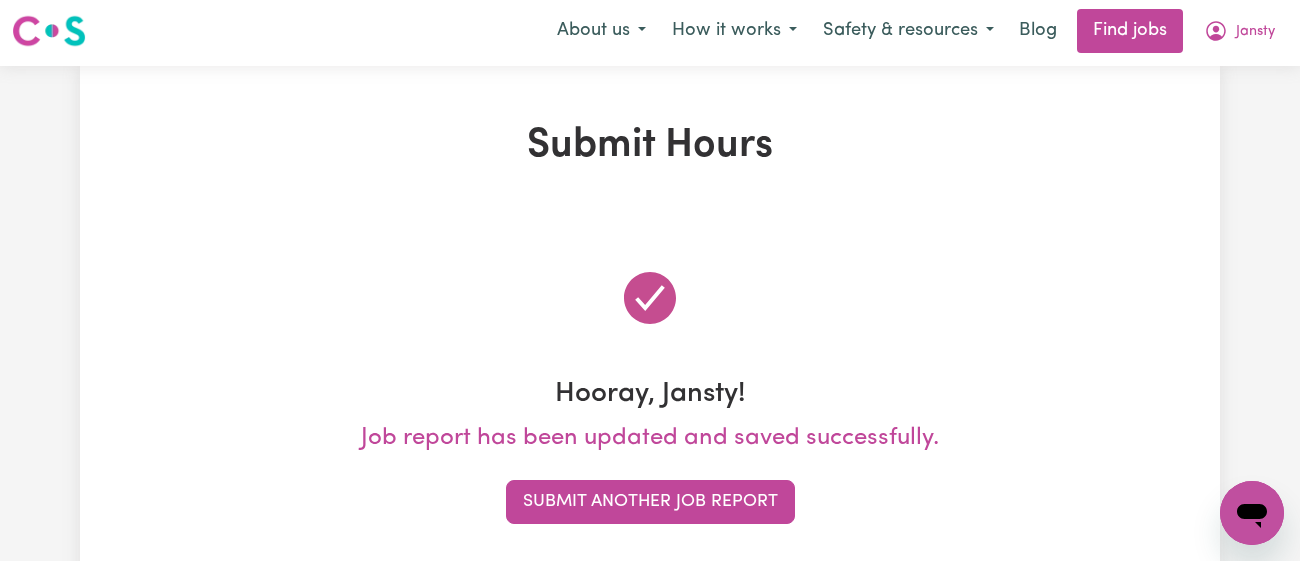 scroll, scrollTop: 0, scrollLeft: 0, axis: both 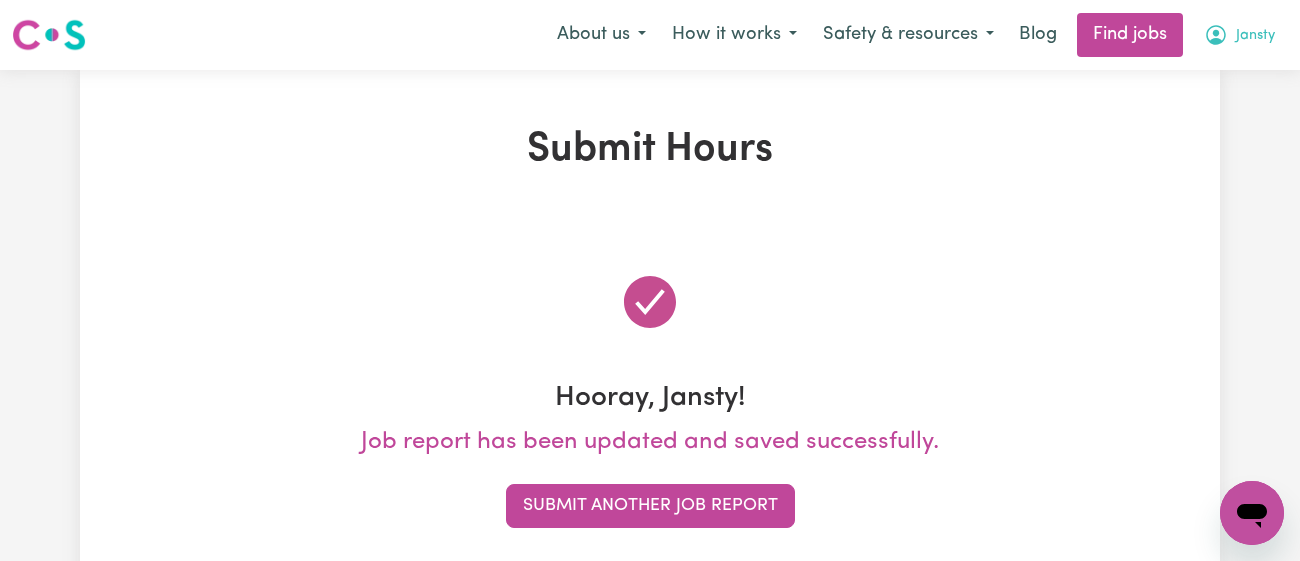 click on "Jansty" at bounding box center (1255, 36) 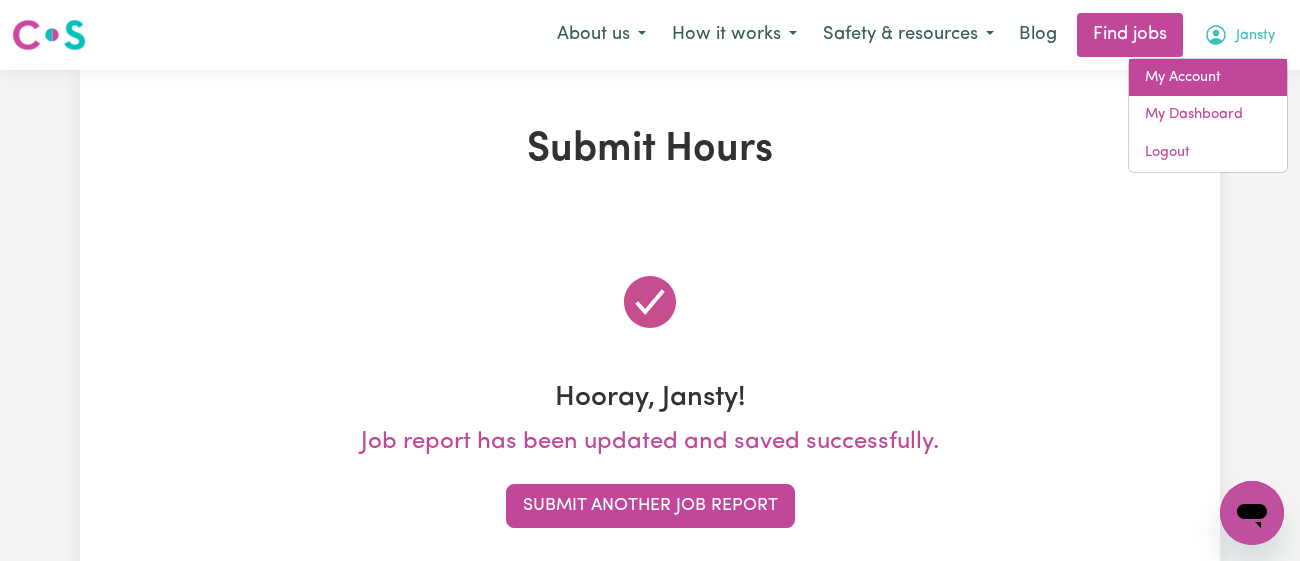 click on "My Account" at bounding box center (1208, 78) 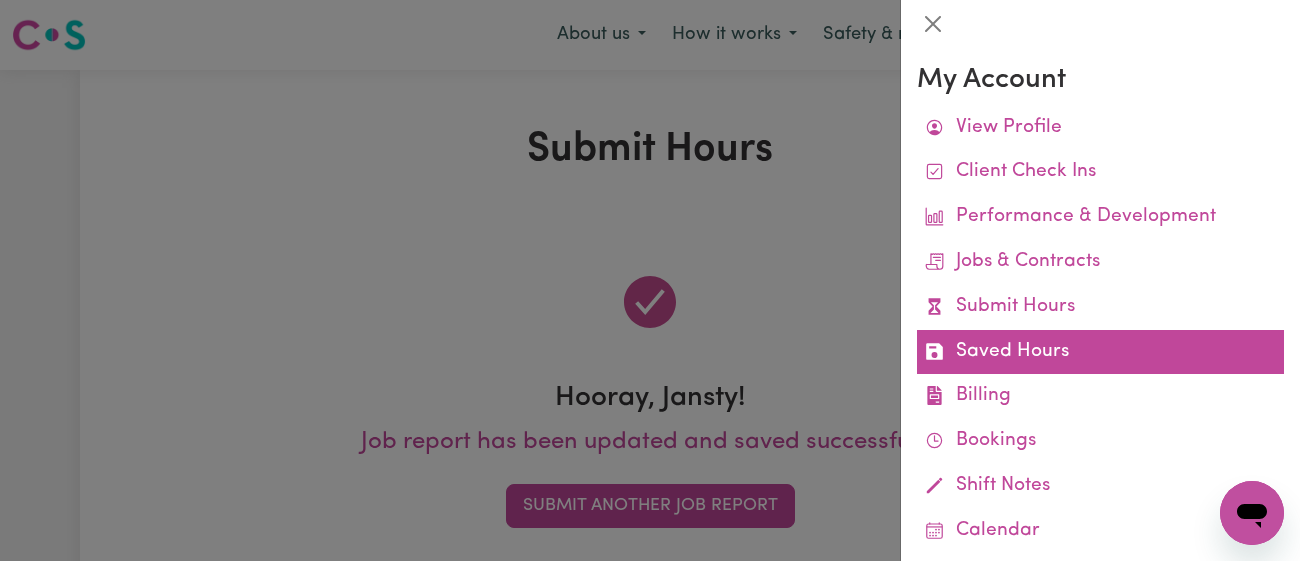 click on "Saved Hours" at bounding box center (1100, 352) 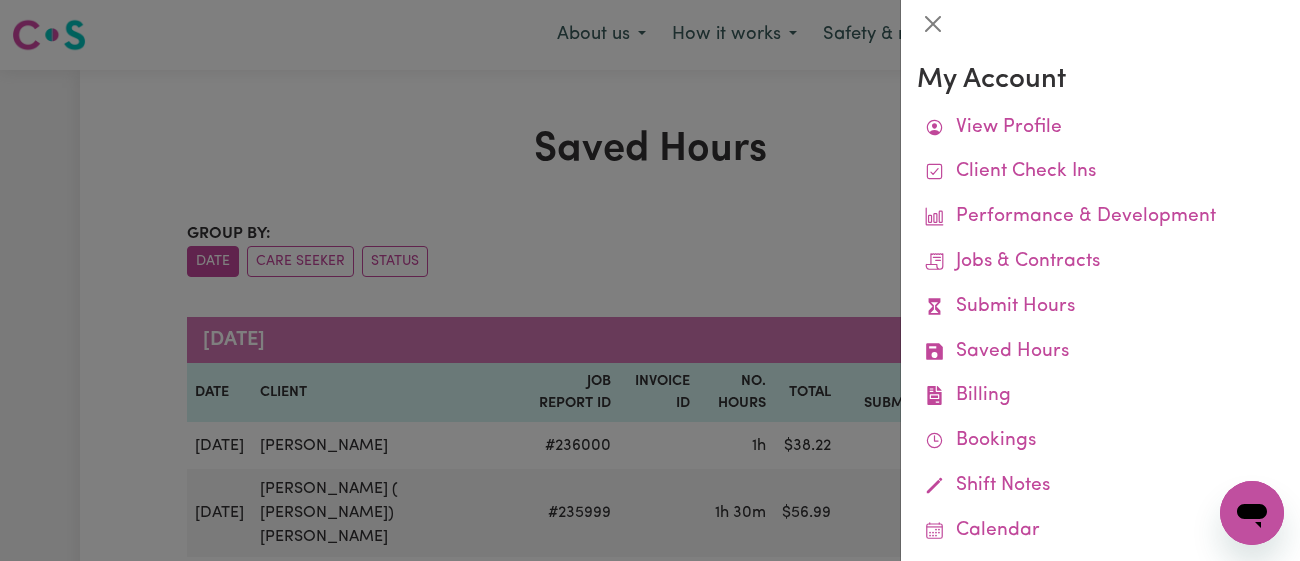 click at bounding box center (650, 280) 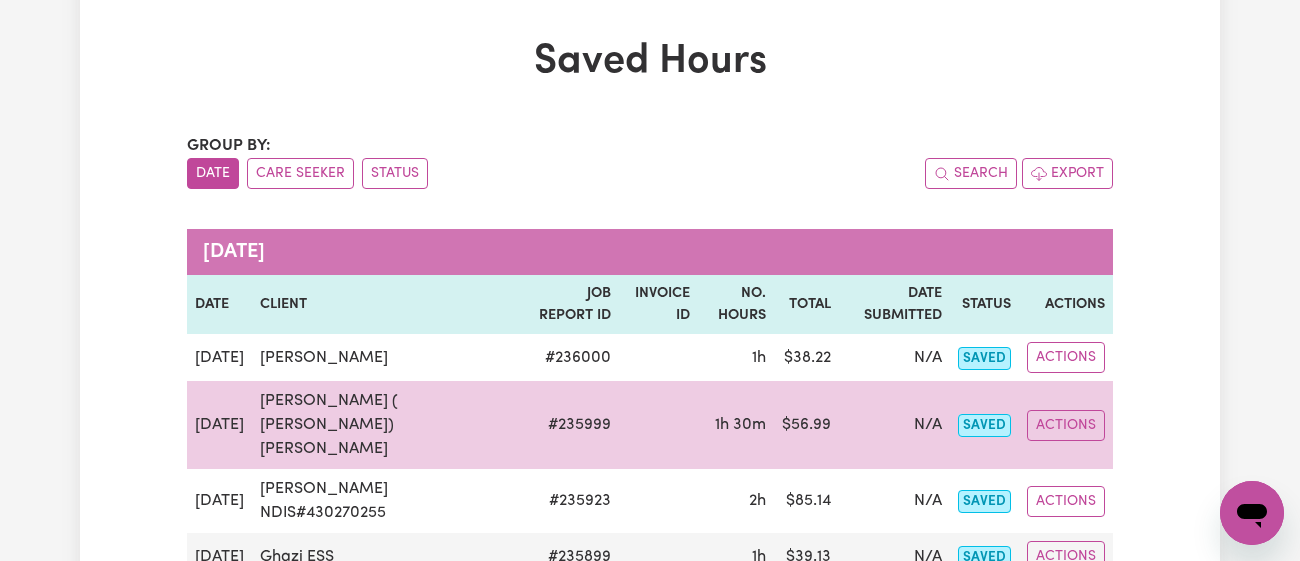 scroll, scrollTop: 0, scrollLeft: 0, axis: both 